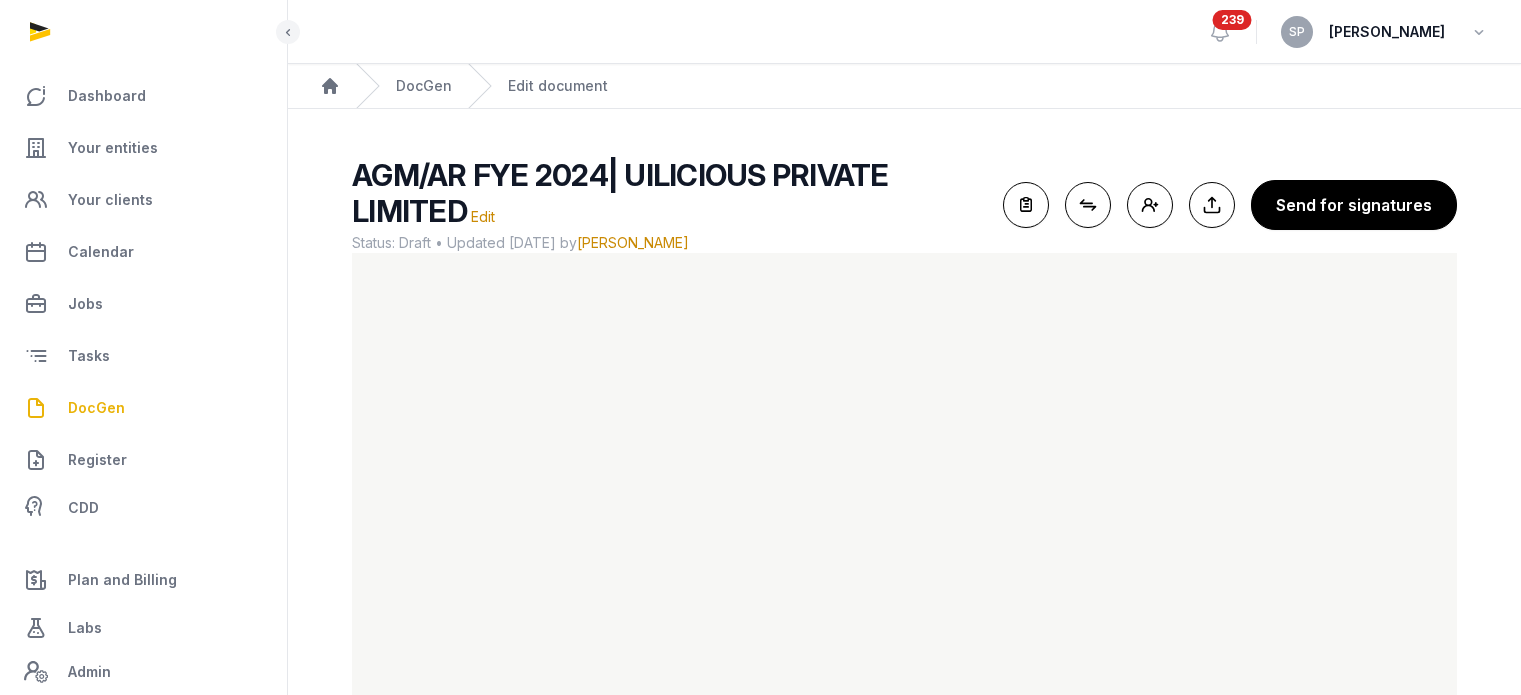 click on "Your entities" at bounding box center [113, 148] 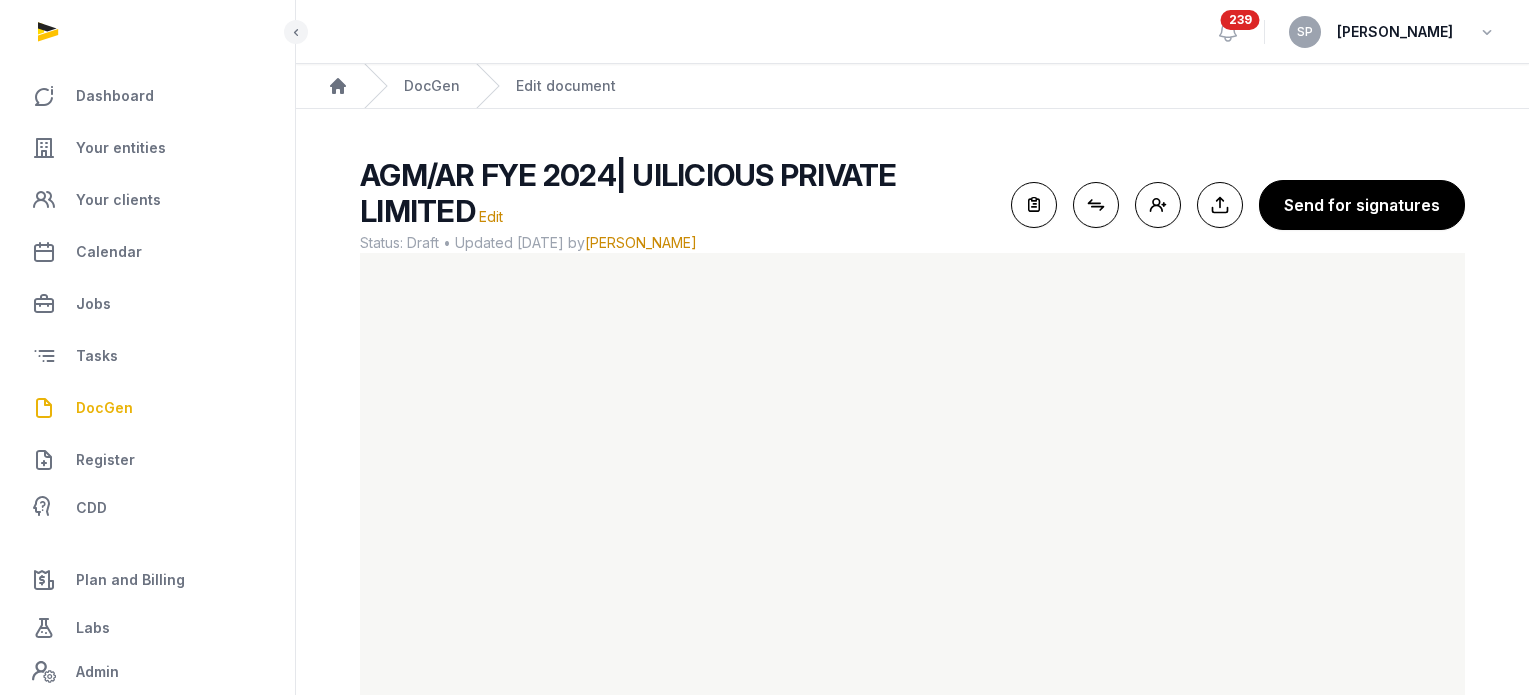 scroll, scrollTop: 0, scrollLeft: 0, axis: both 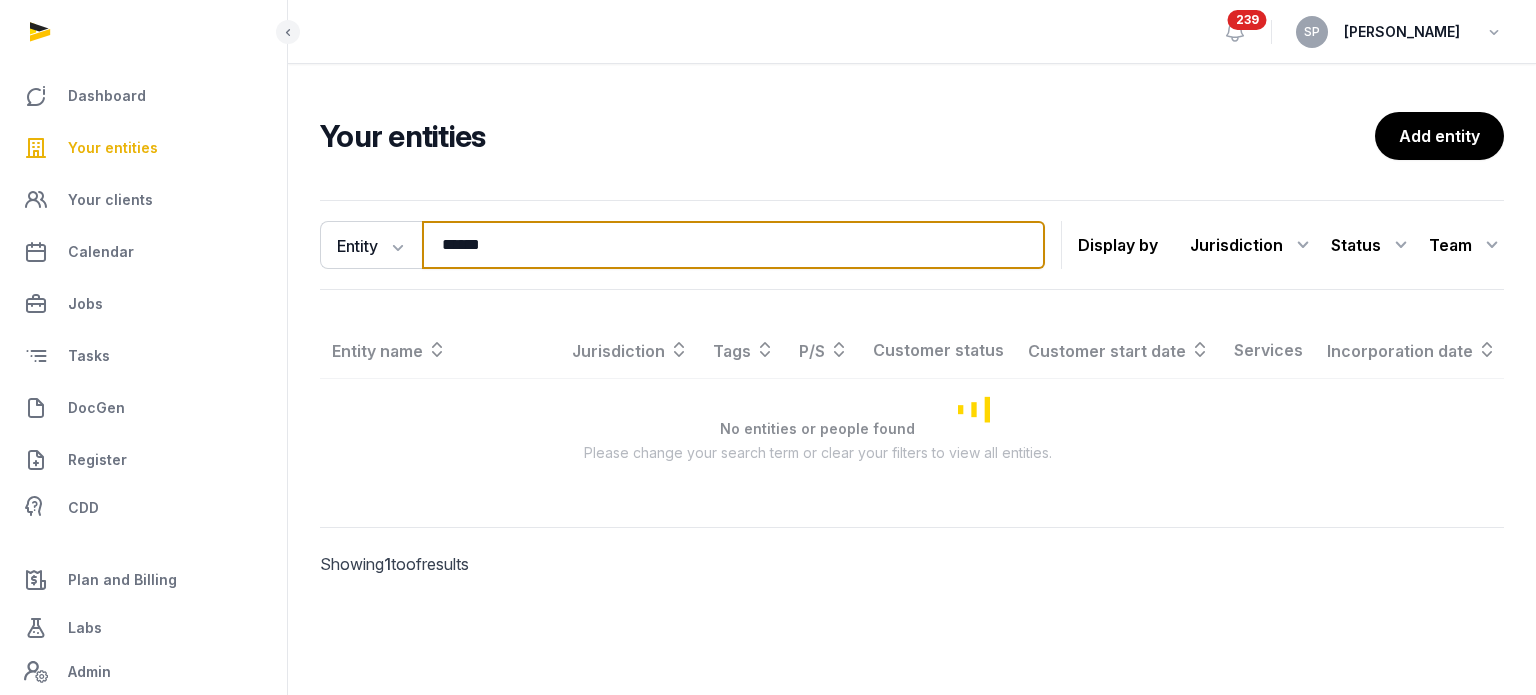 click on "******" at bounding box center [733, 245] 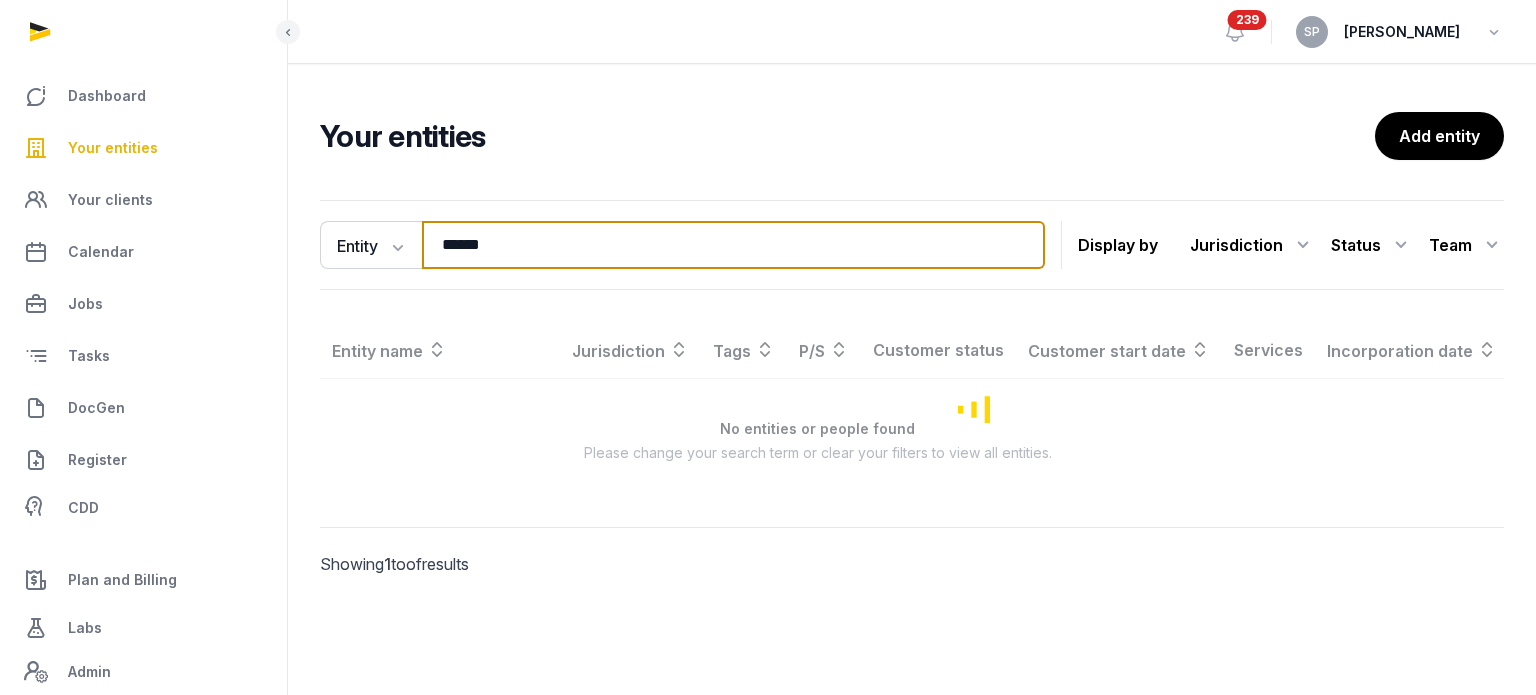 click on "******" at bounding box center [733, 245] 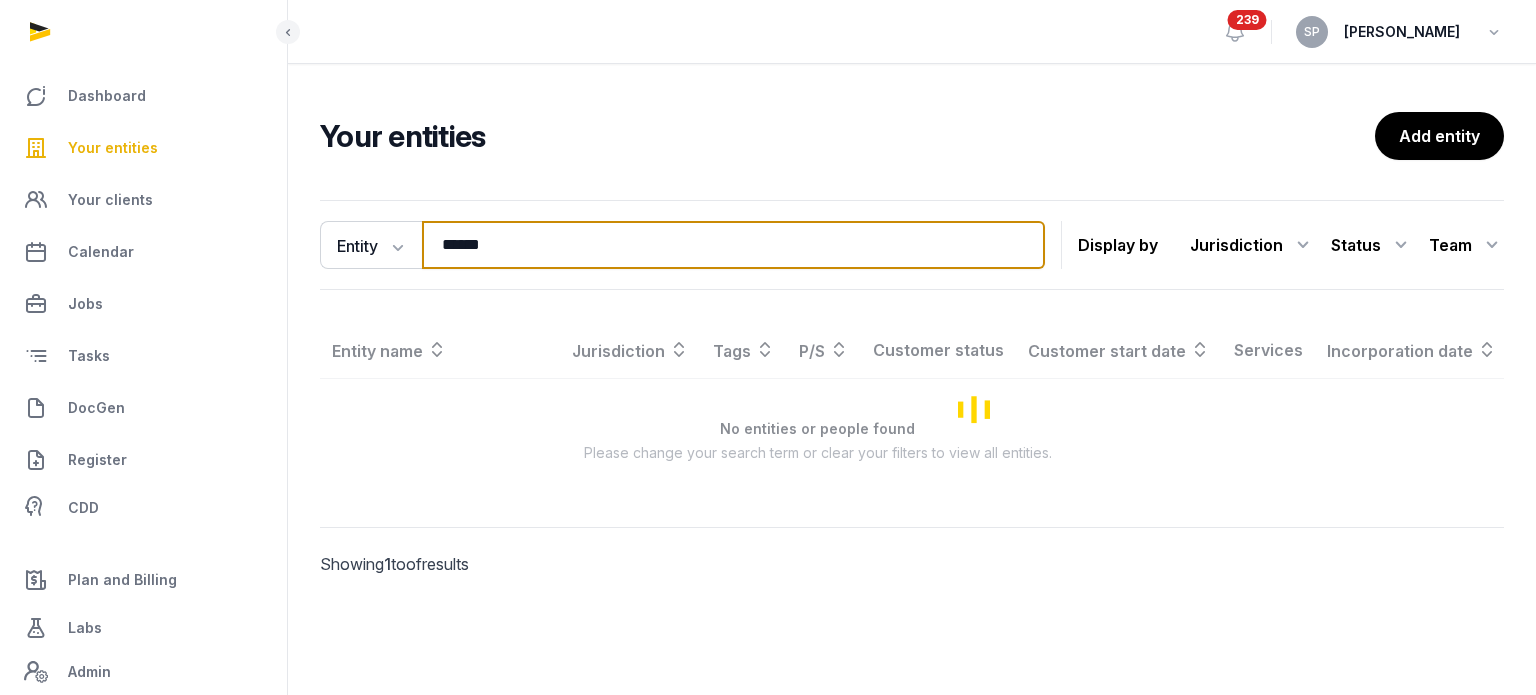 click on "******" at bounding box center [733, 245] 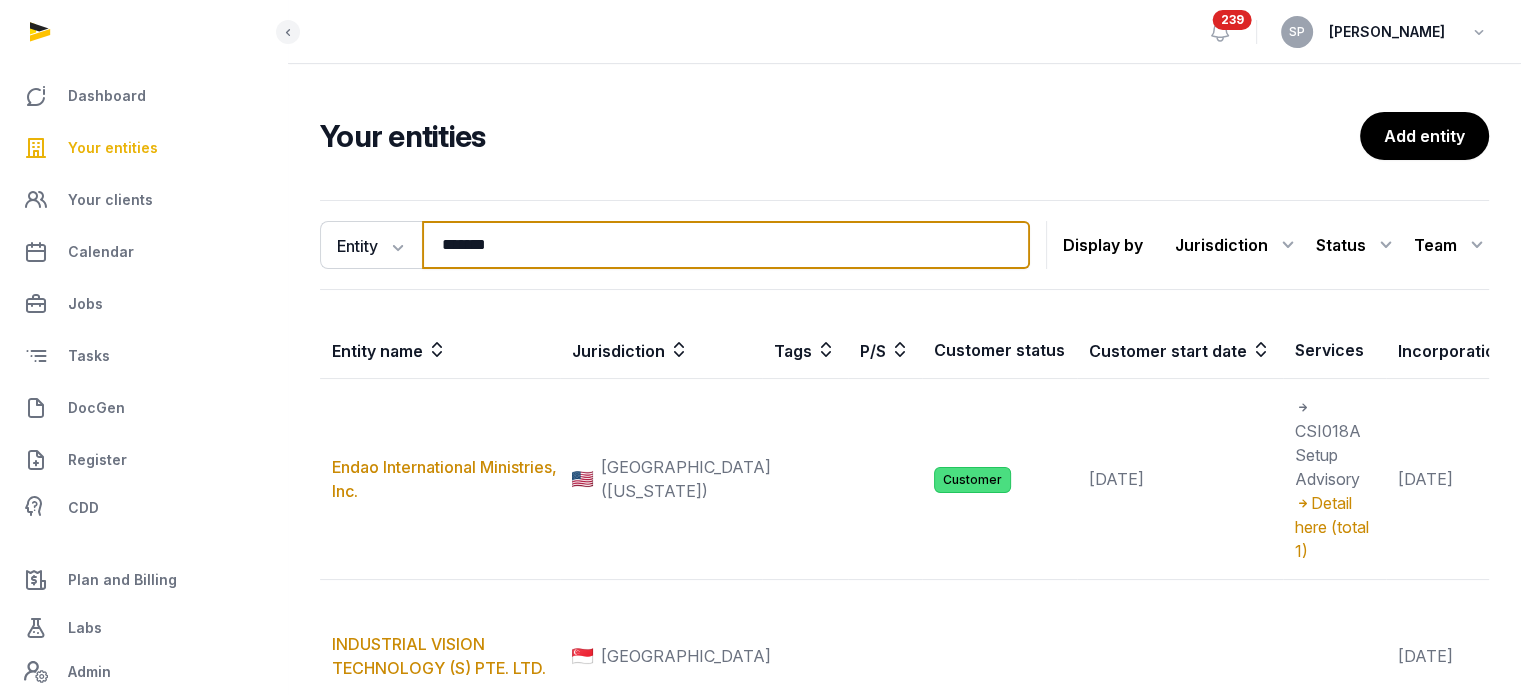 type on "*******" 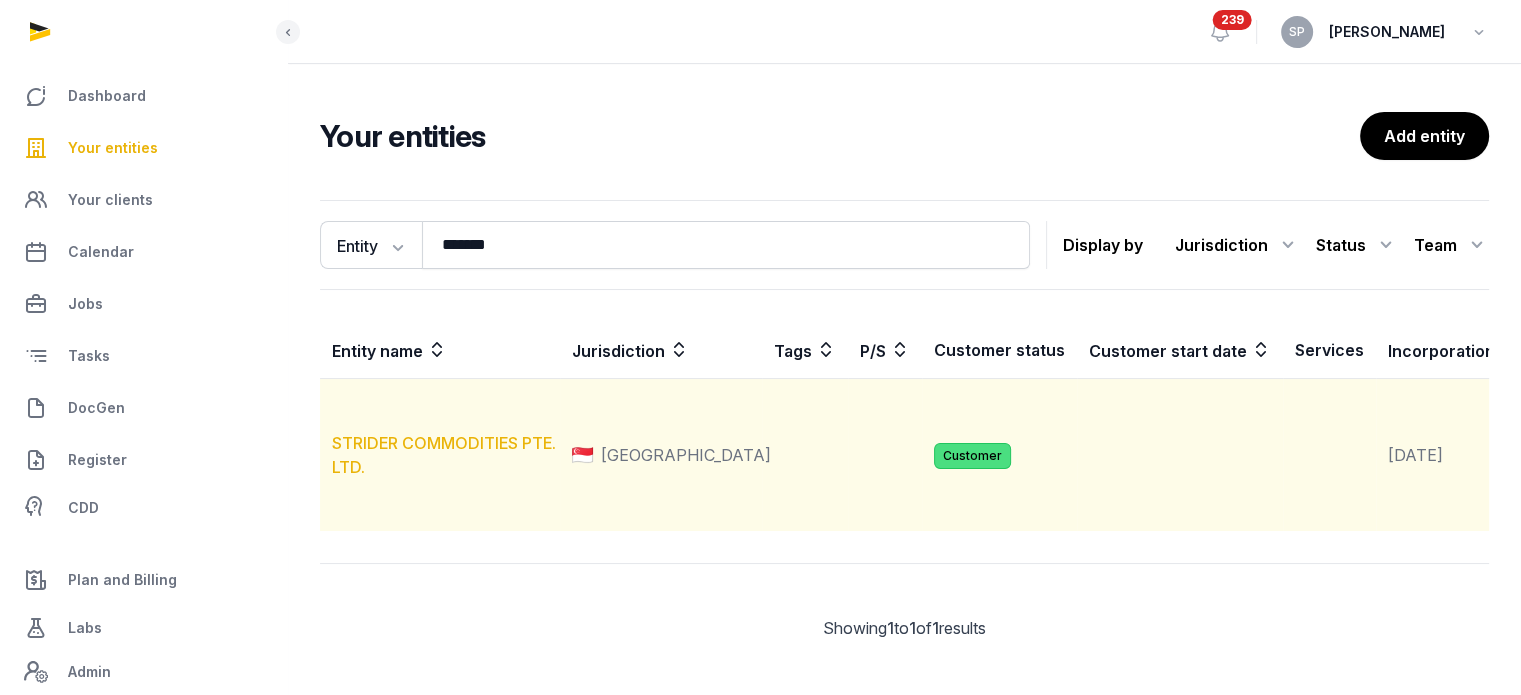 click on "STRIDER COMMODITIES PTE. LTD." at bounding box center [444, 455] 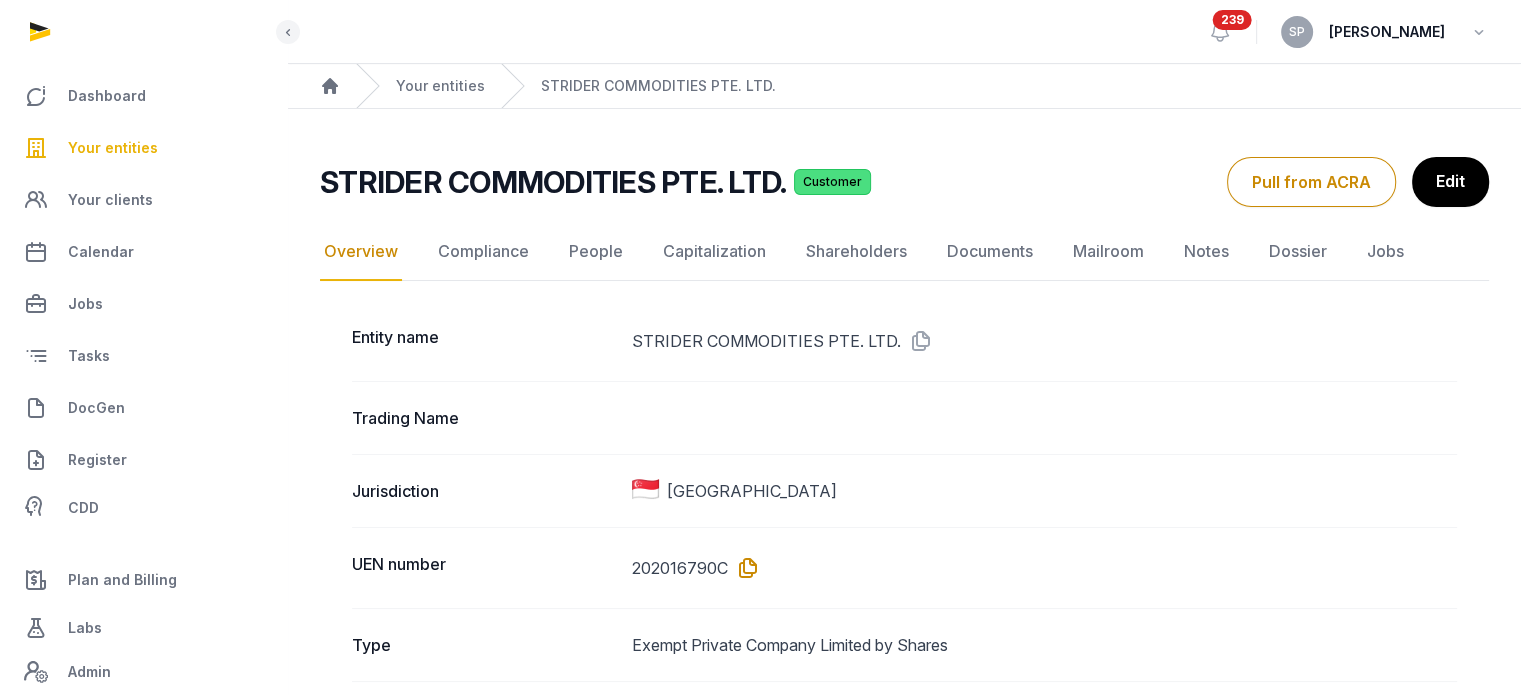 click at bounding box center (744, 568) 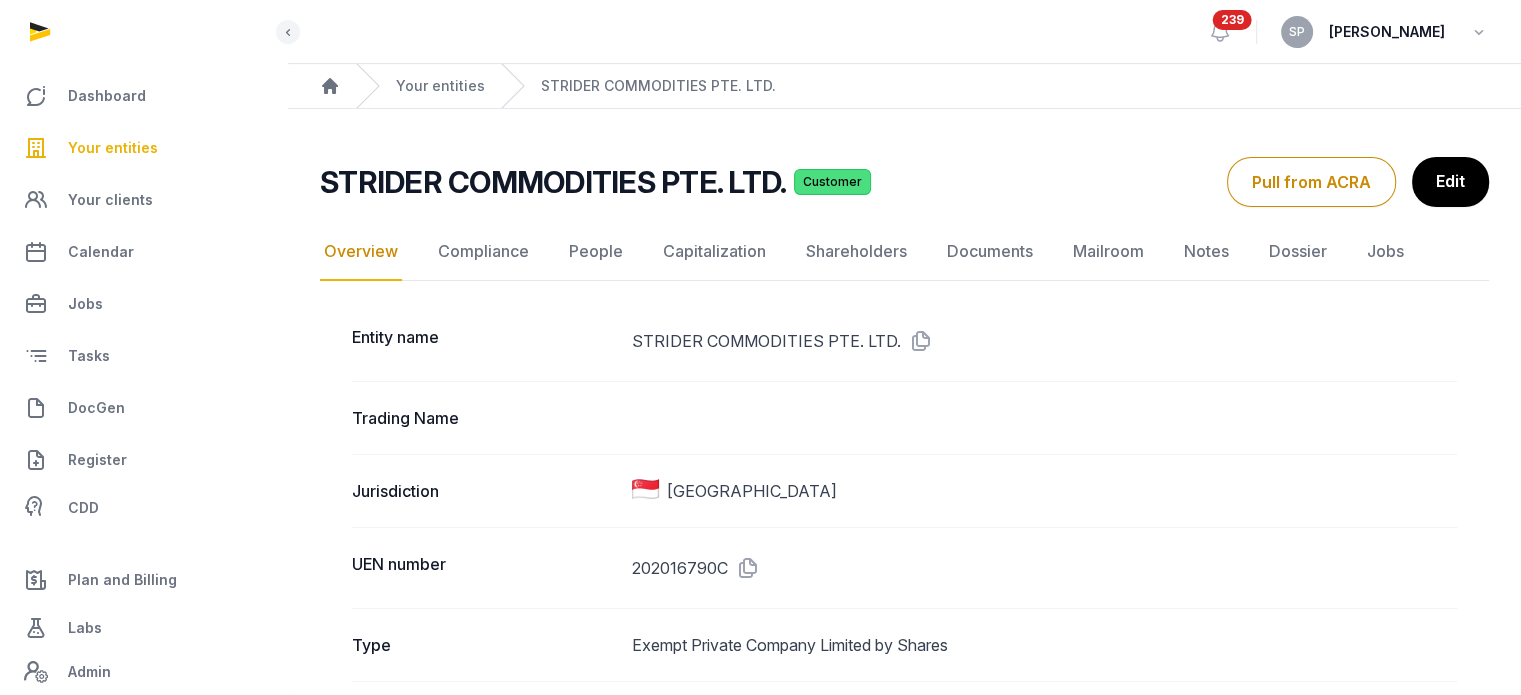 click on "Your entities" at bounding box center [143, 148] 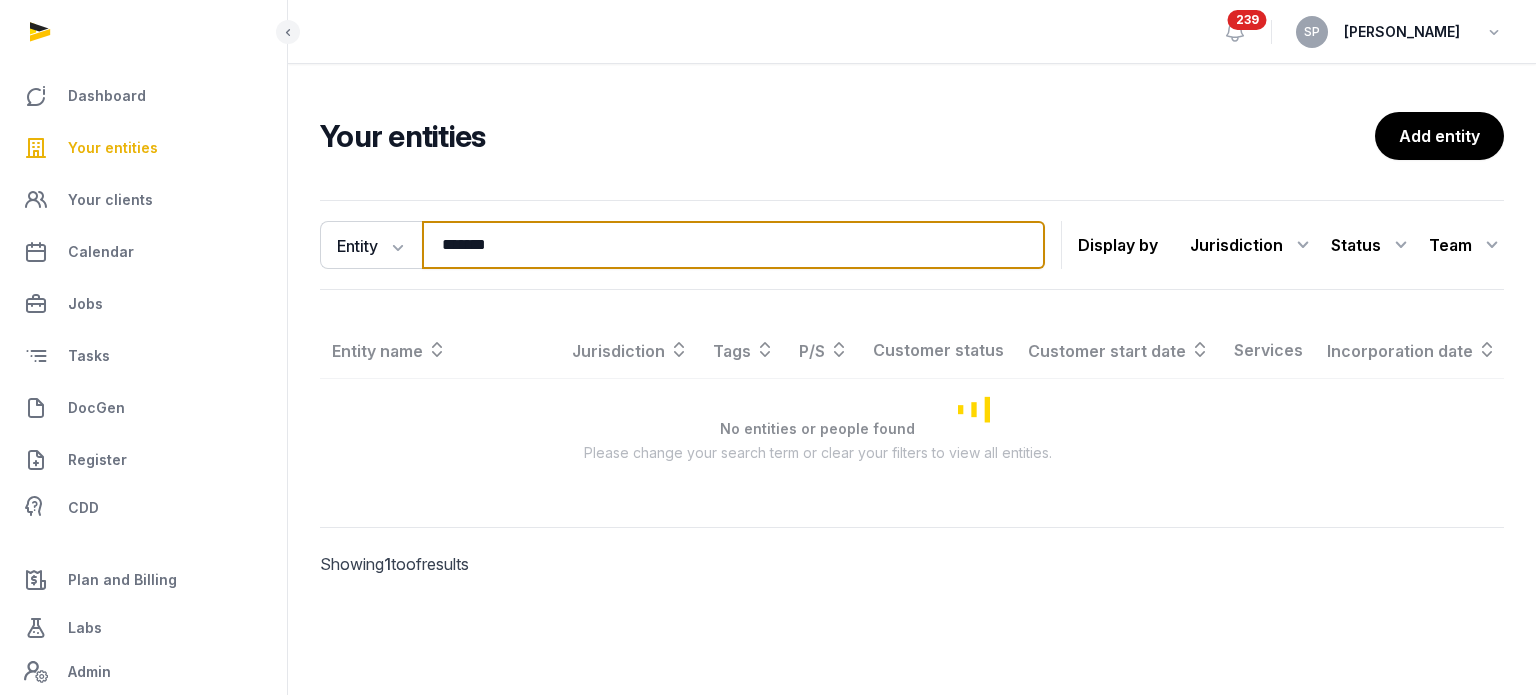 click on "*******" at bounding box center (733, 245) 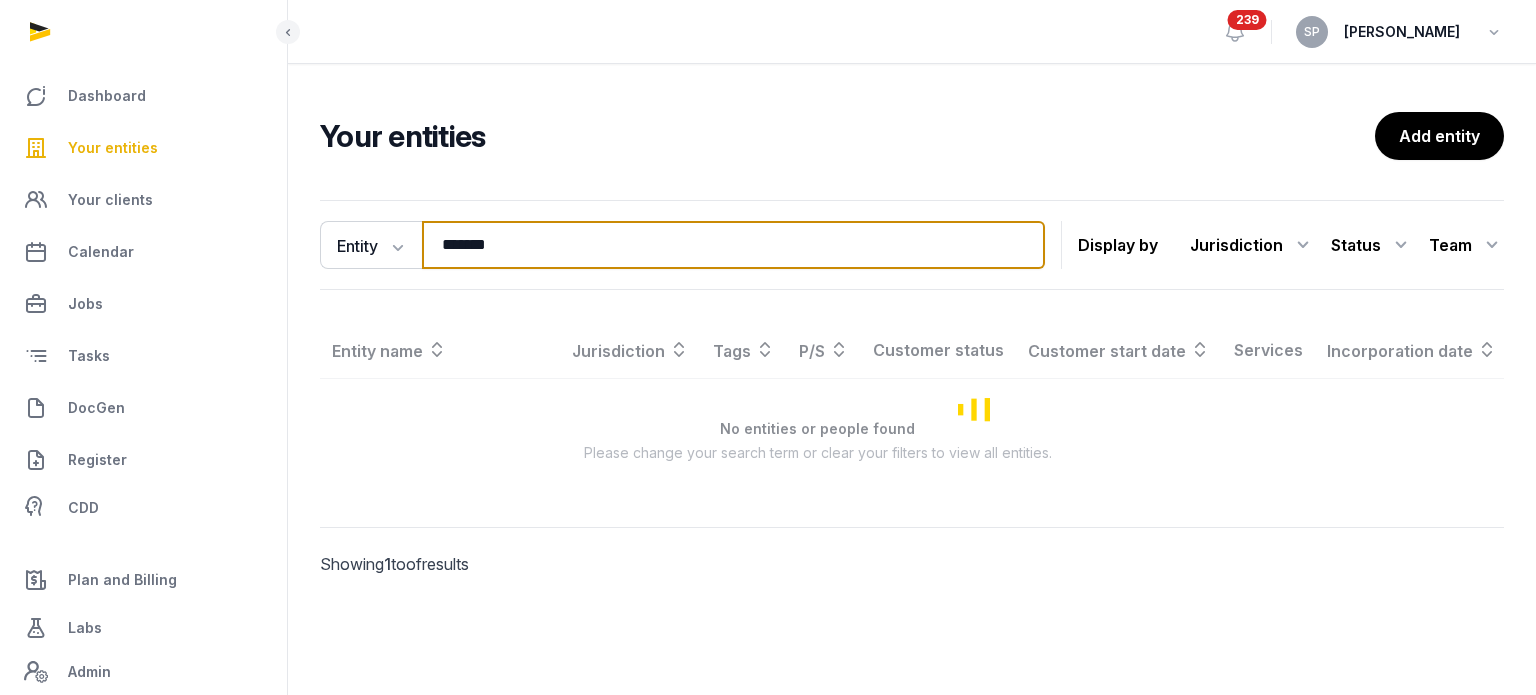 click on "*******" at bounding box center (733, 245) 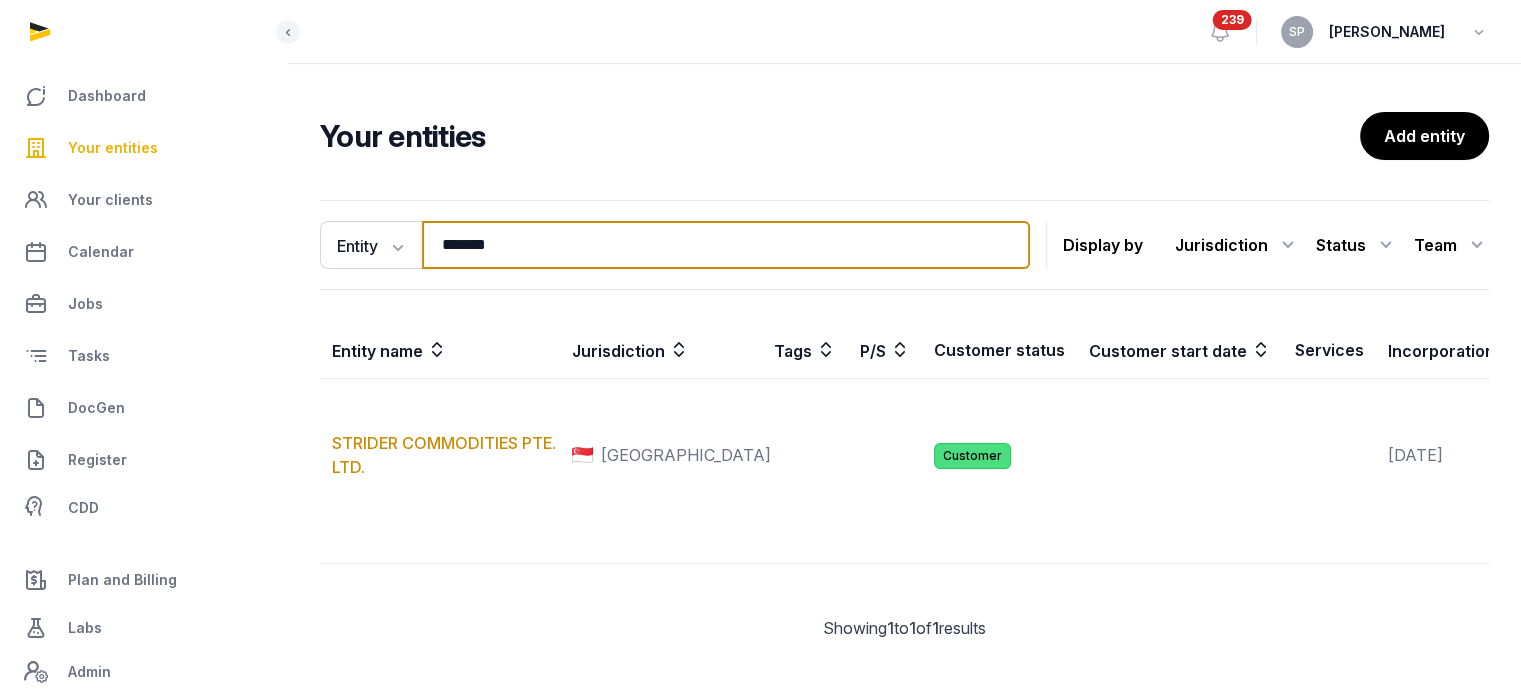 click on "*******" at bounding box center (726, 245) 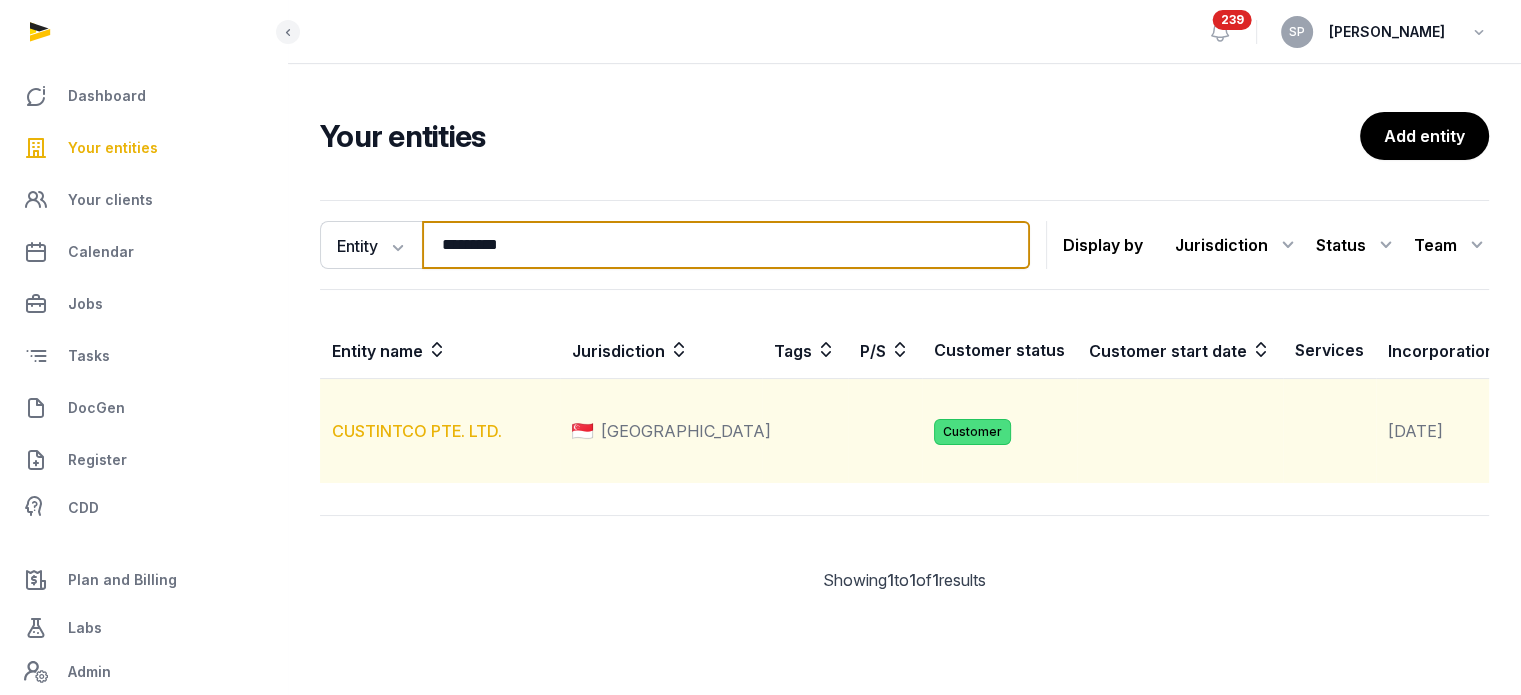 type on "*********" 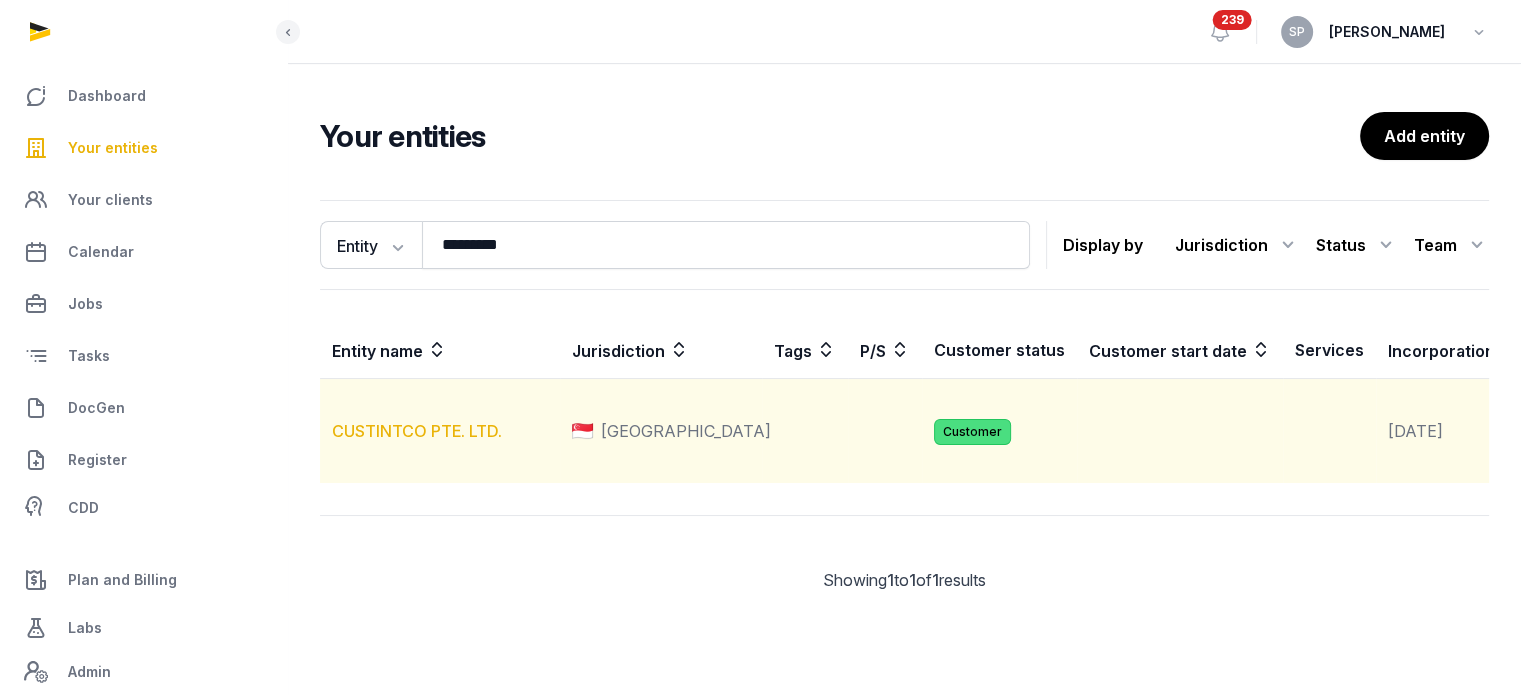 click on "CUSTINTCO PTE. LTD." at bounding box center [417, 431] 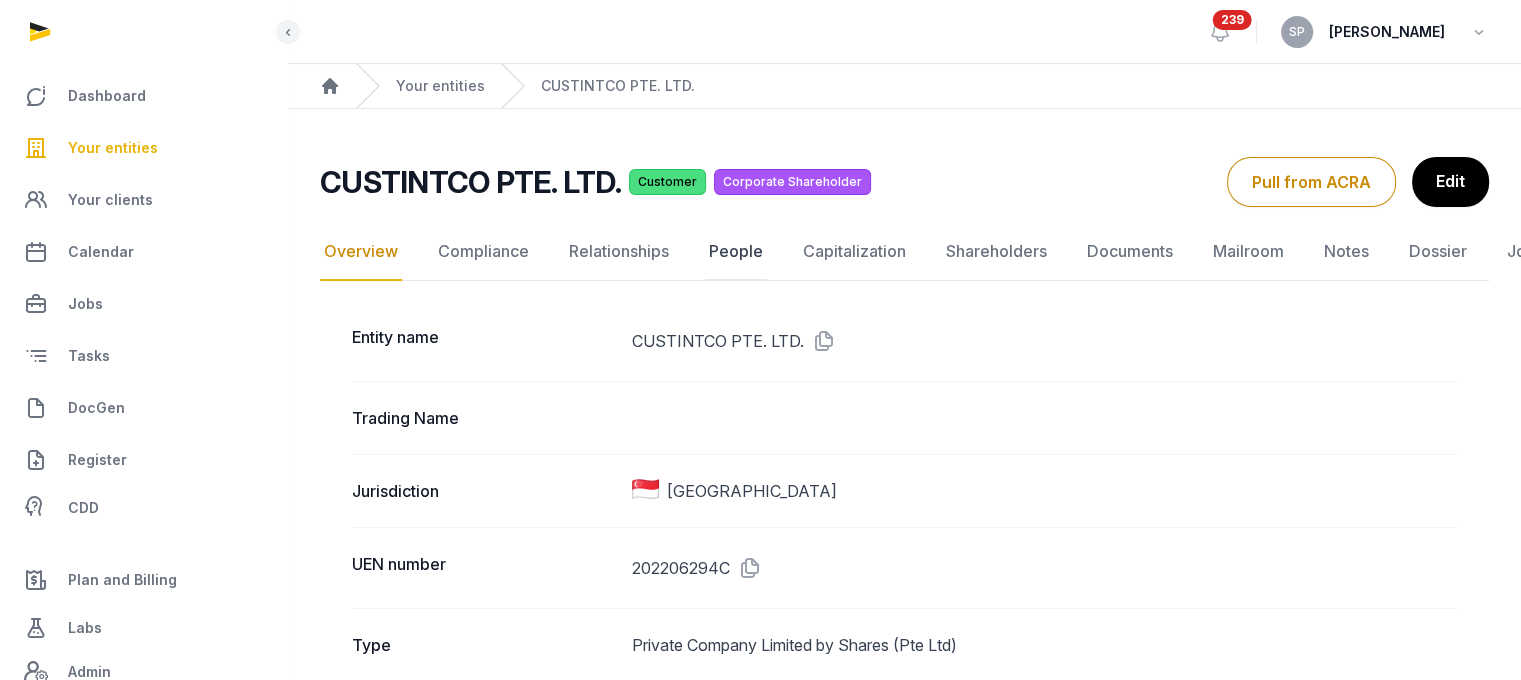 click on "People" 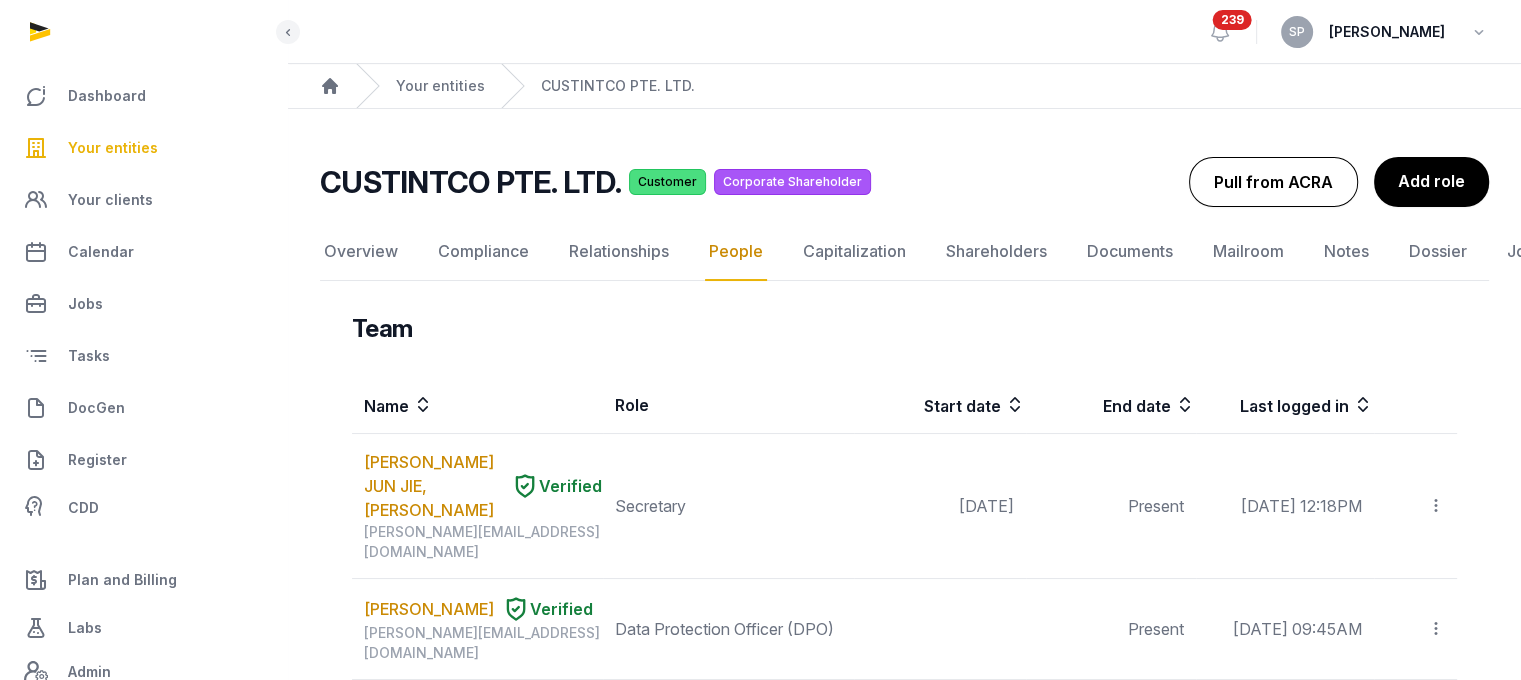 click on "Pull from ACRA" at bounding box center (1273, 182) 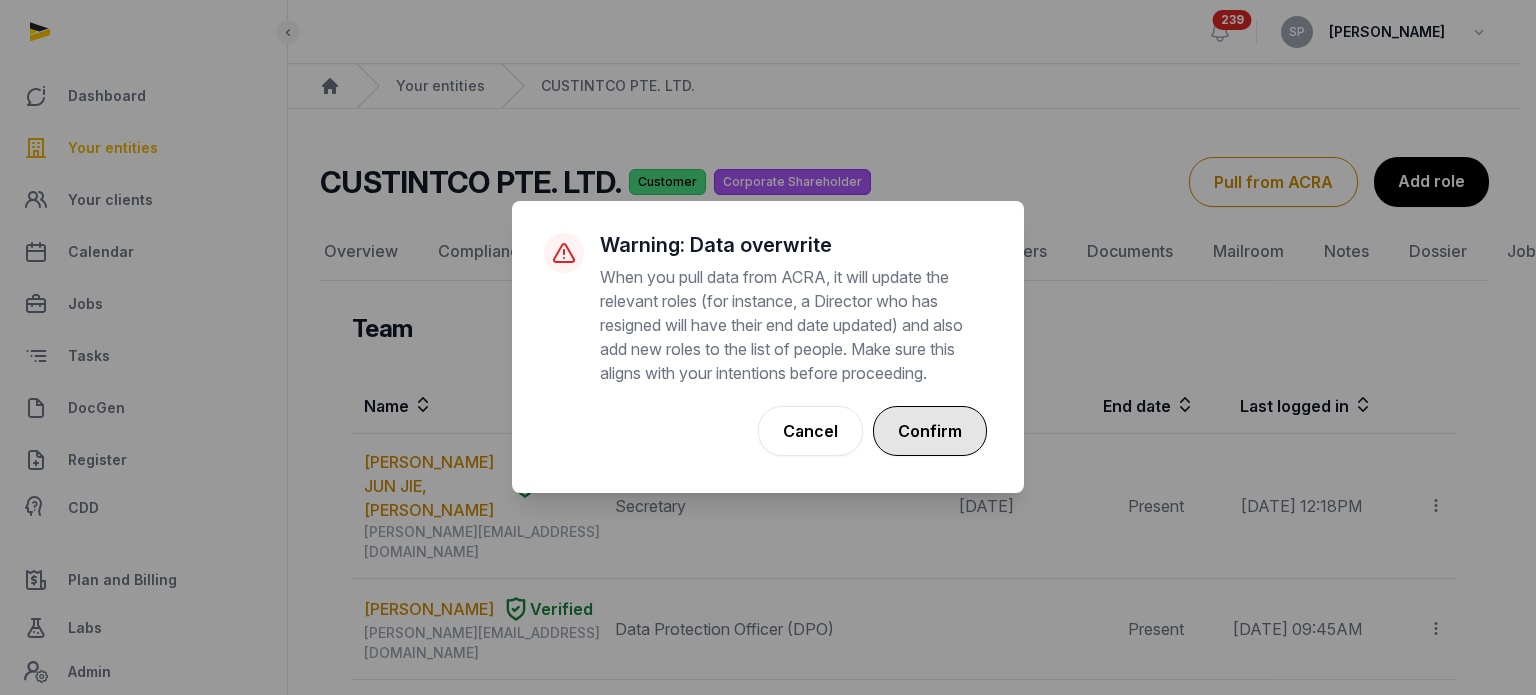 click on "Confirm" at bounding box center (930, 431) 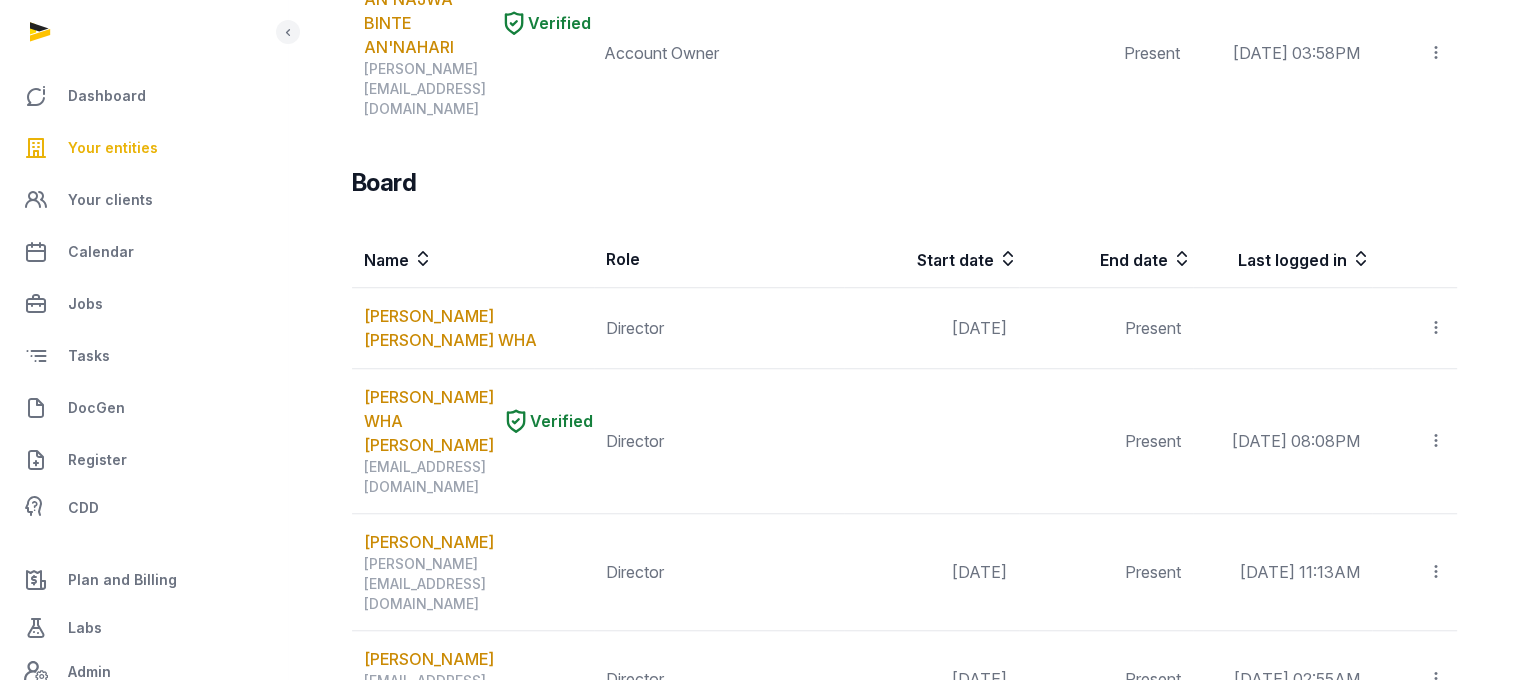 scroll, scrollTop: 1507, scrollLeft: 0, axis: vertical 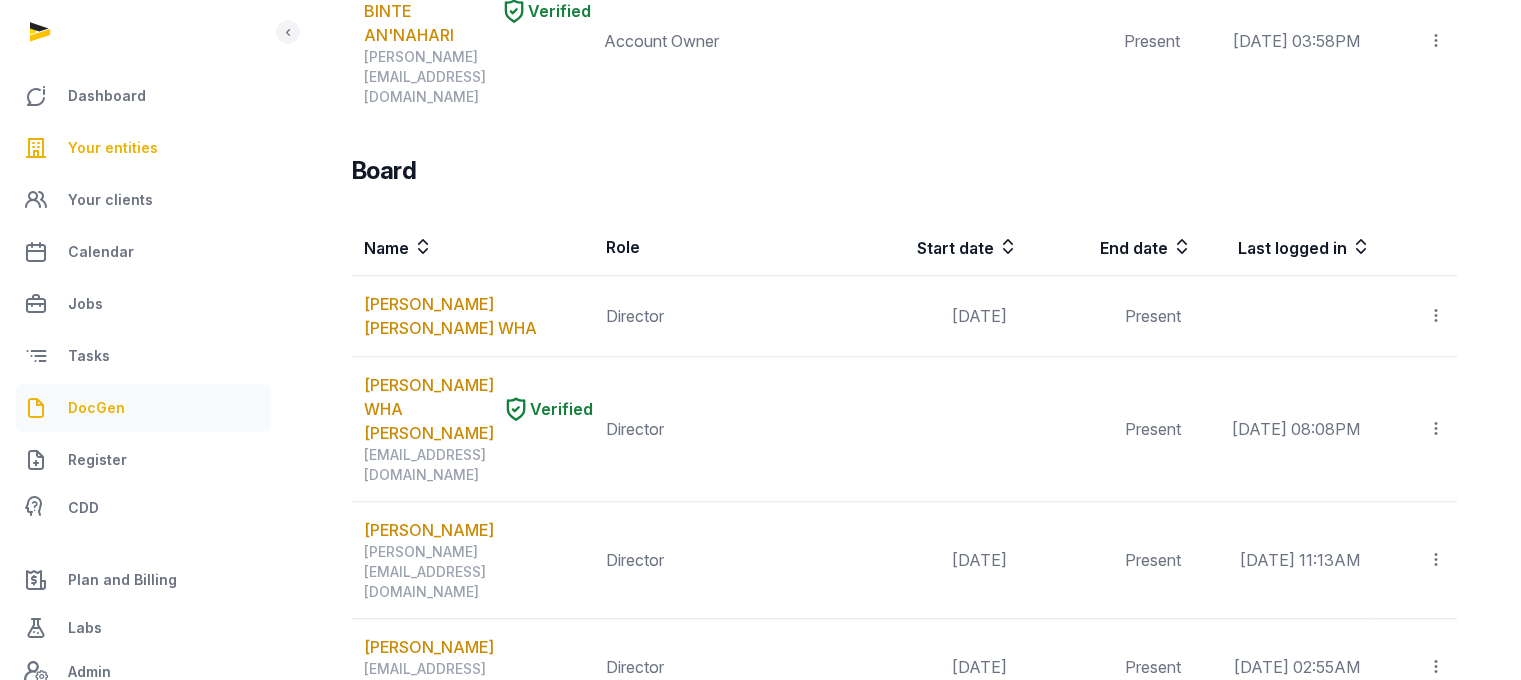 click on "DocGen" at bounding box center [143, 408] 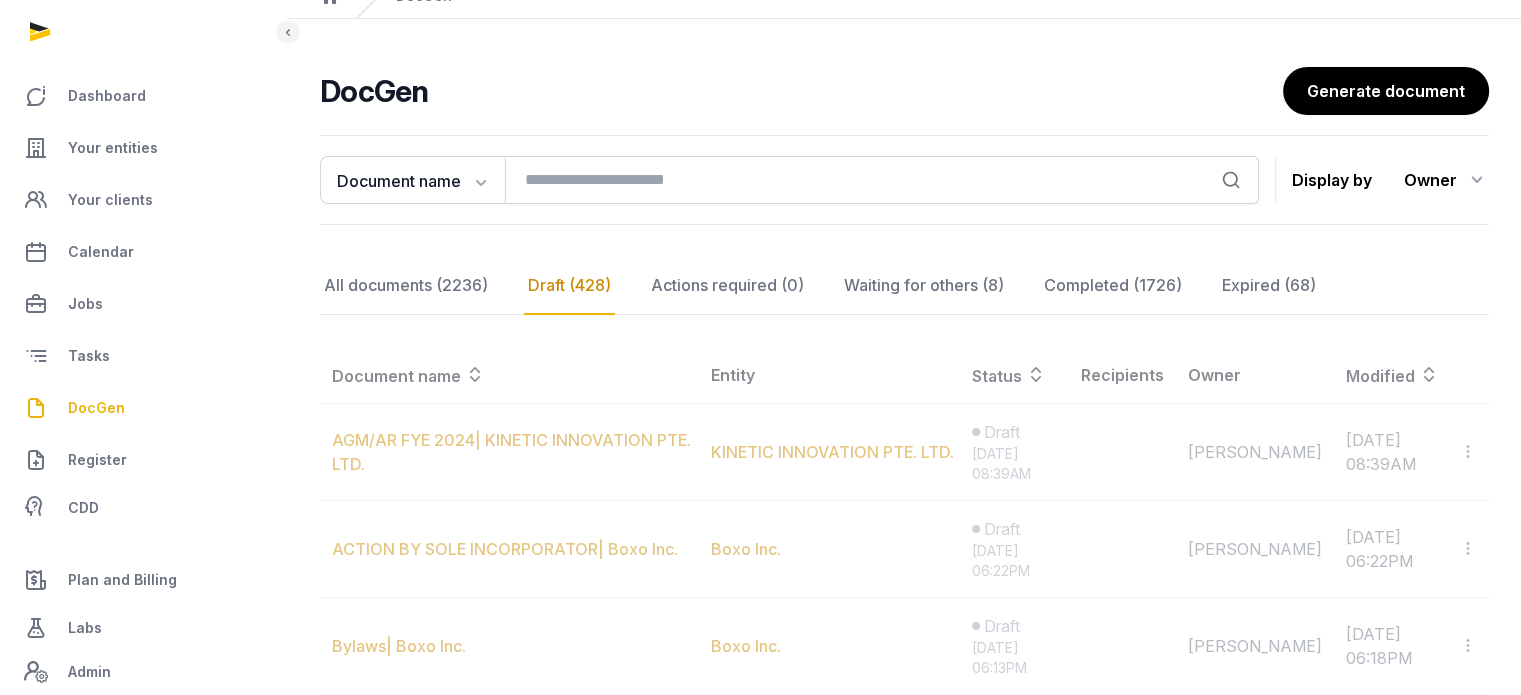 scroll, scrollTop: 1443, scrollLeft: 0, axis: vertical 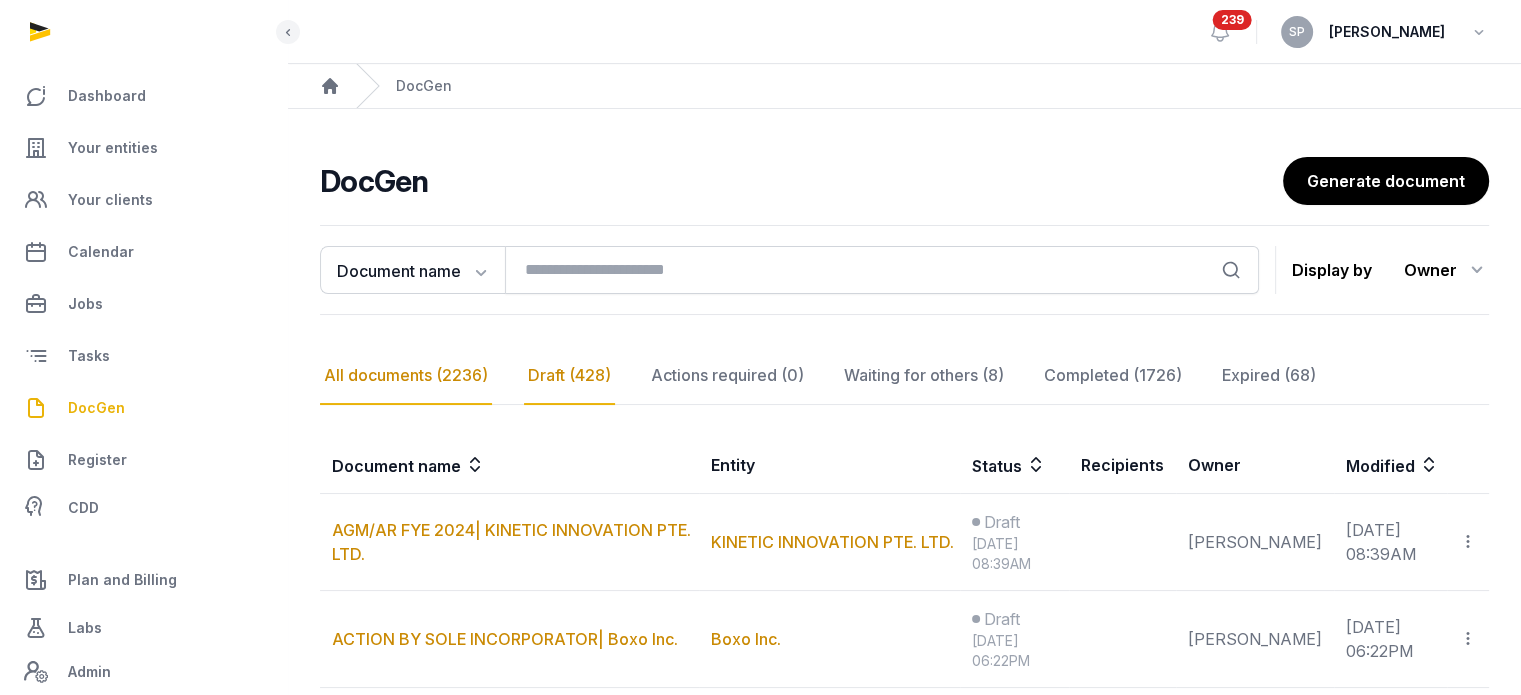 click on "All documents (2236)" at bounding box center [406, 376] 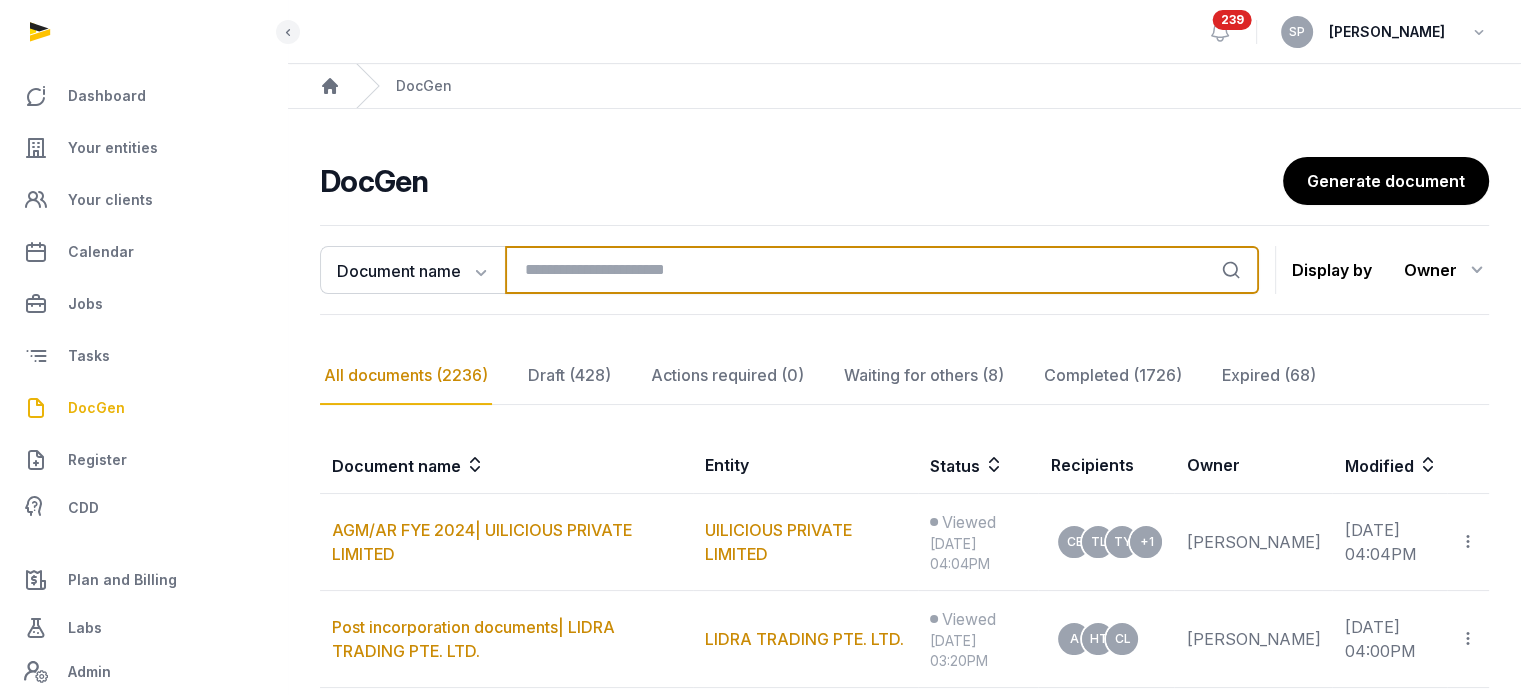 click at bounding box center [882, 270] 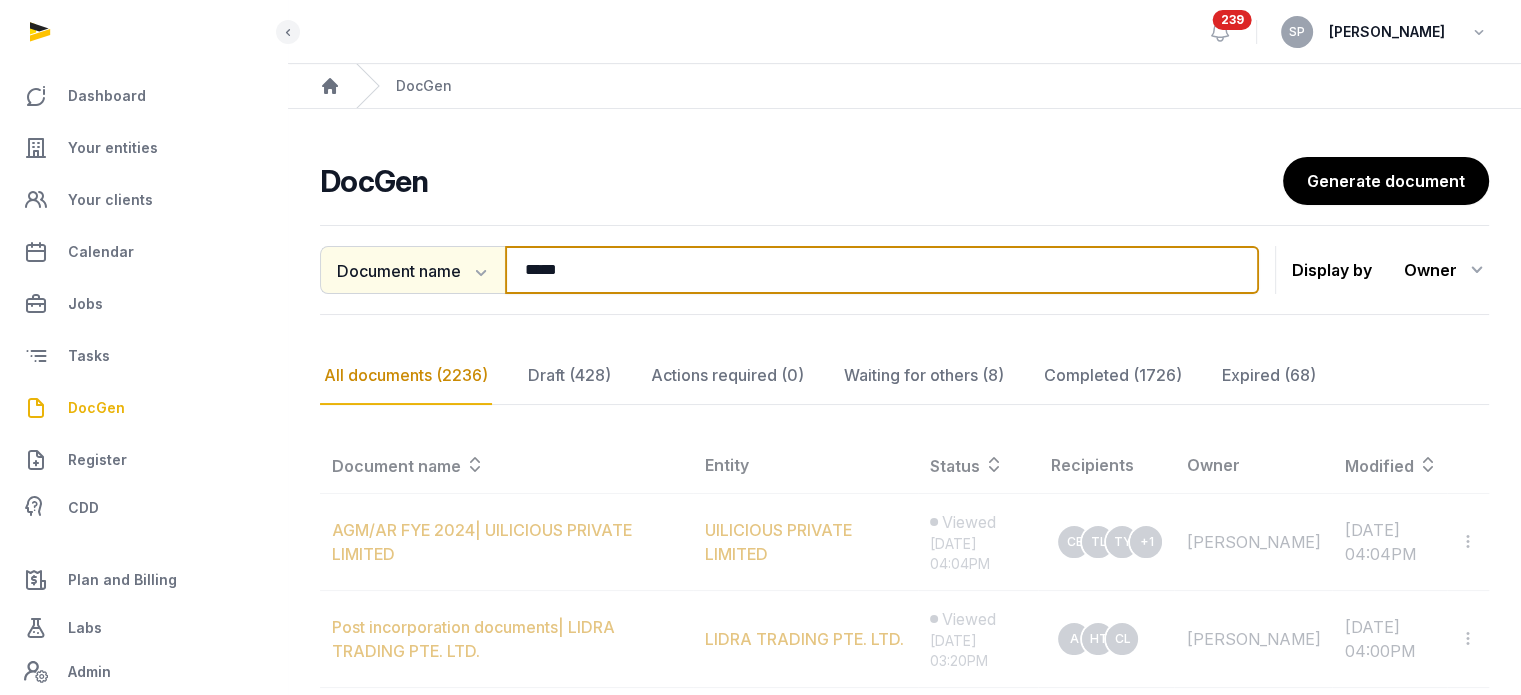 type on "*****" 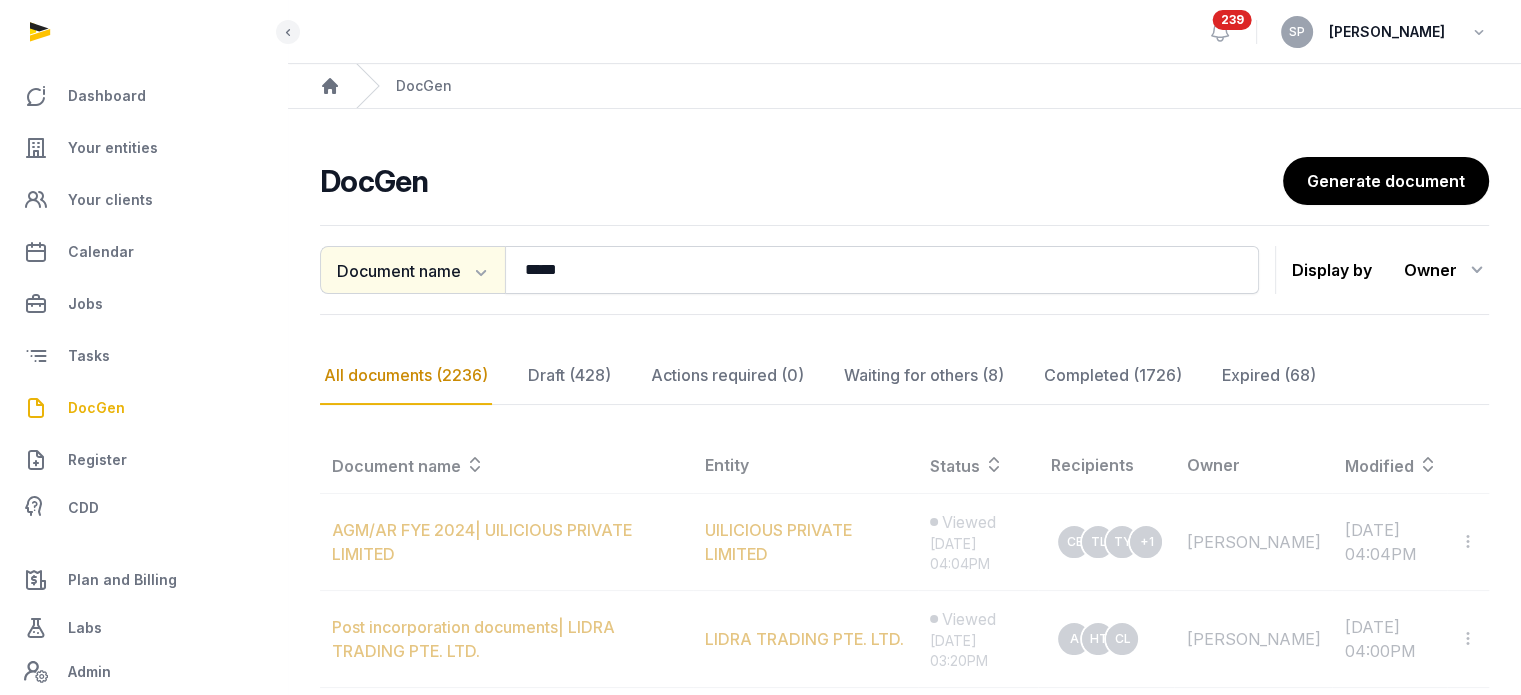 click on "Document name" 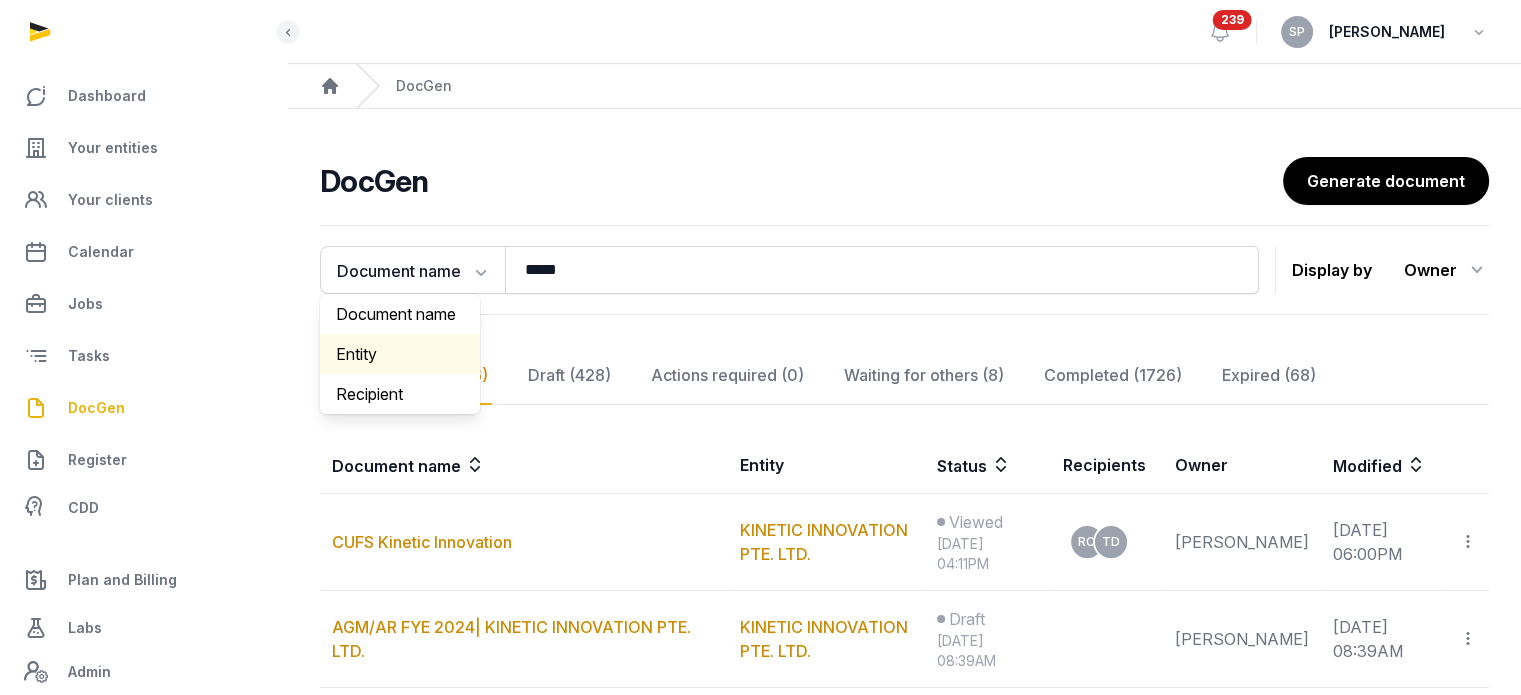 click on "Entity" at bounding box center [400, 354] 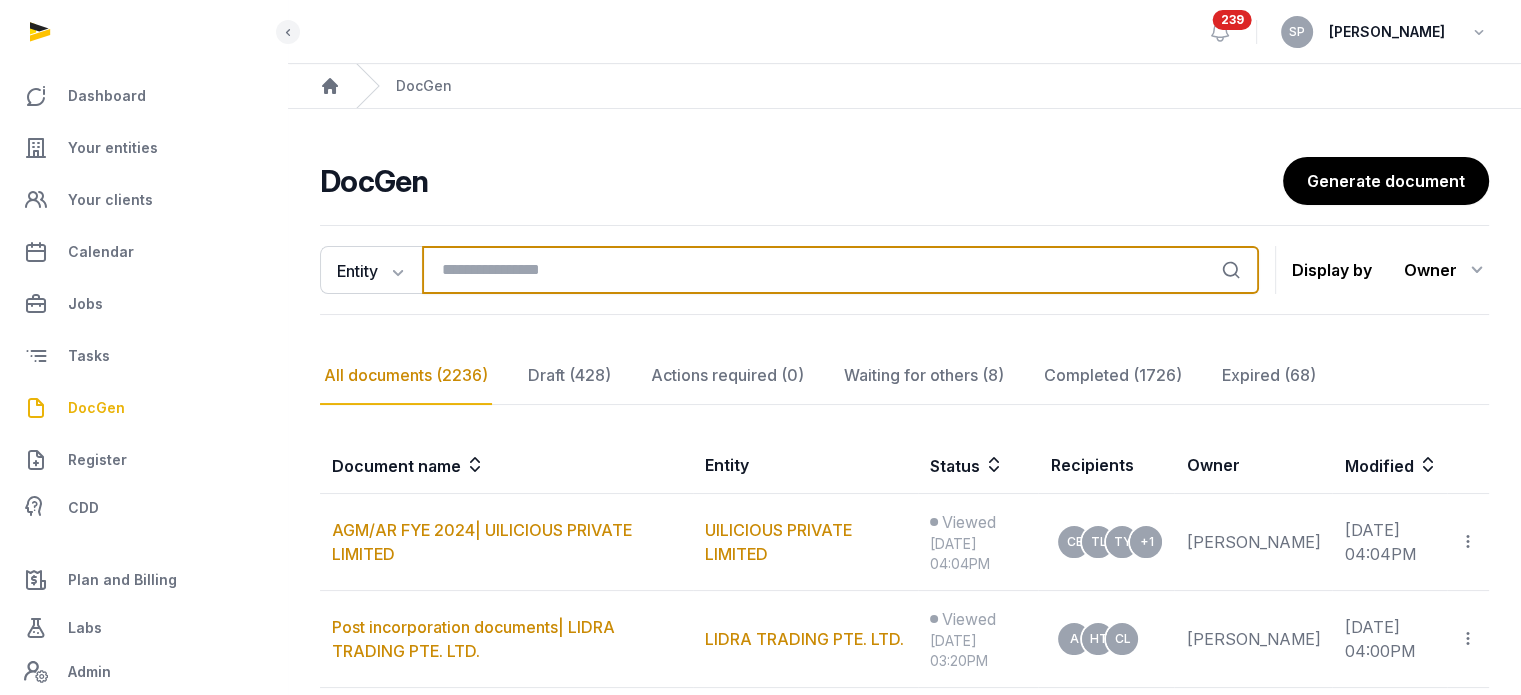 click at bounding box center (840, 270) 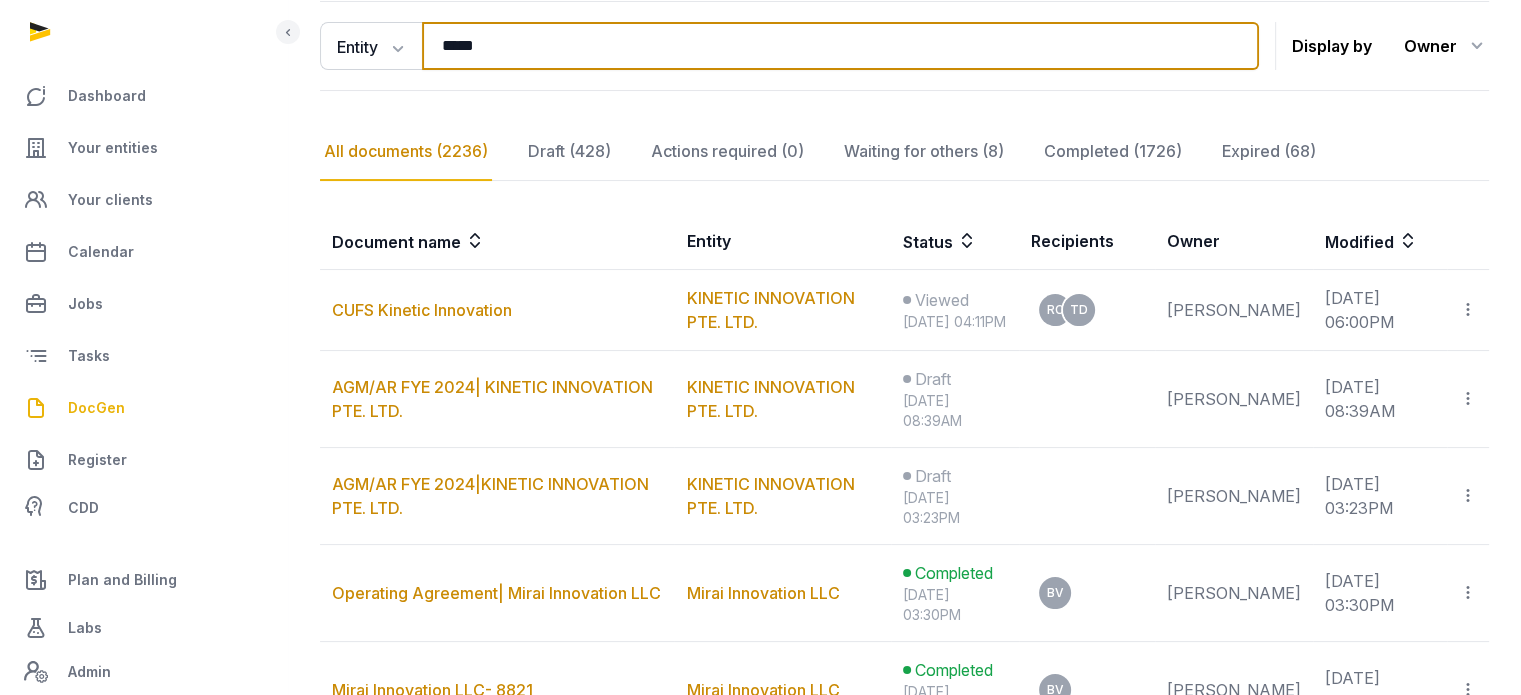 scroll, scrollTop: 292, scrollLeft: 0, axis: vertical 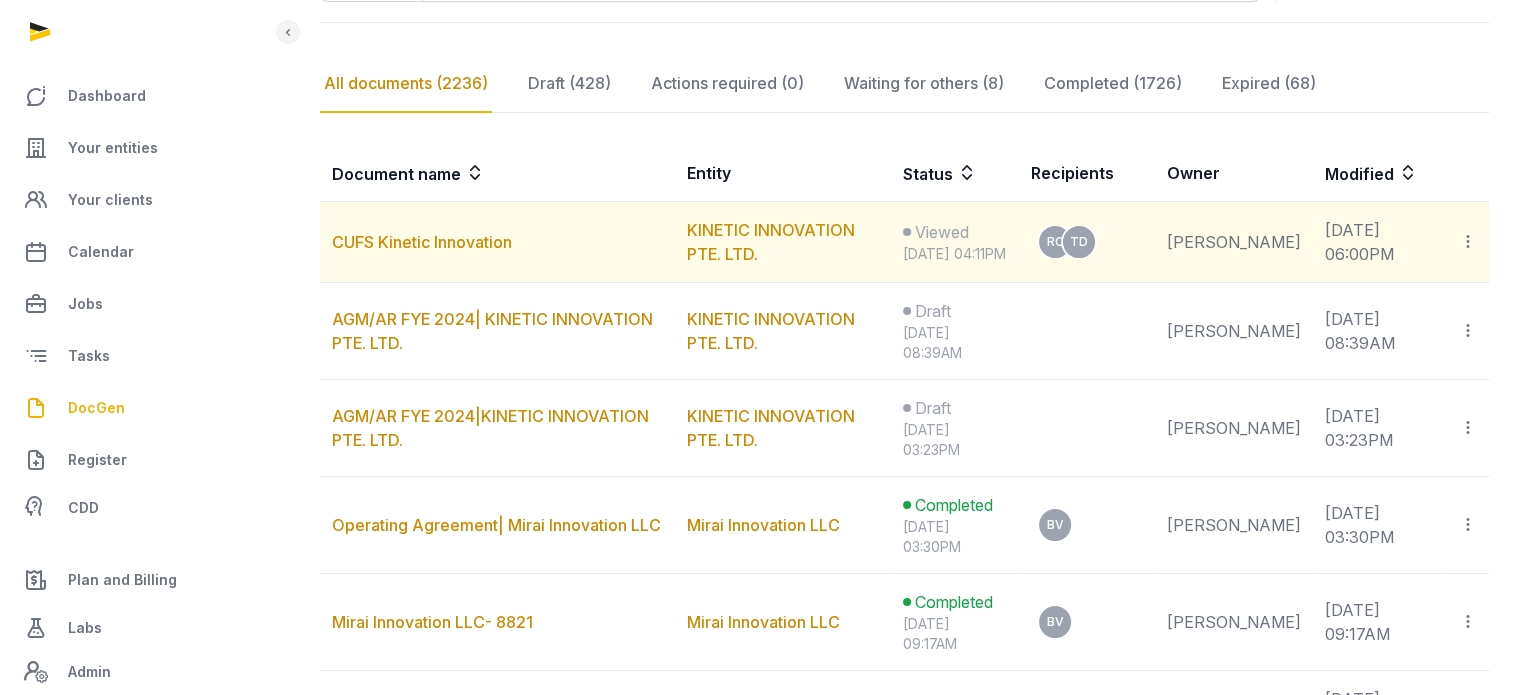 click 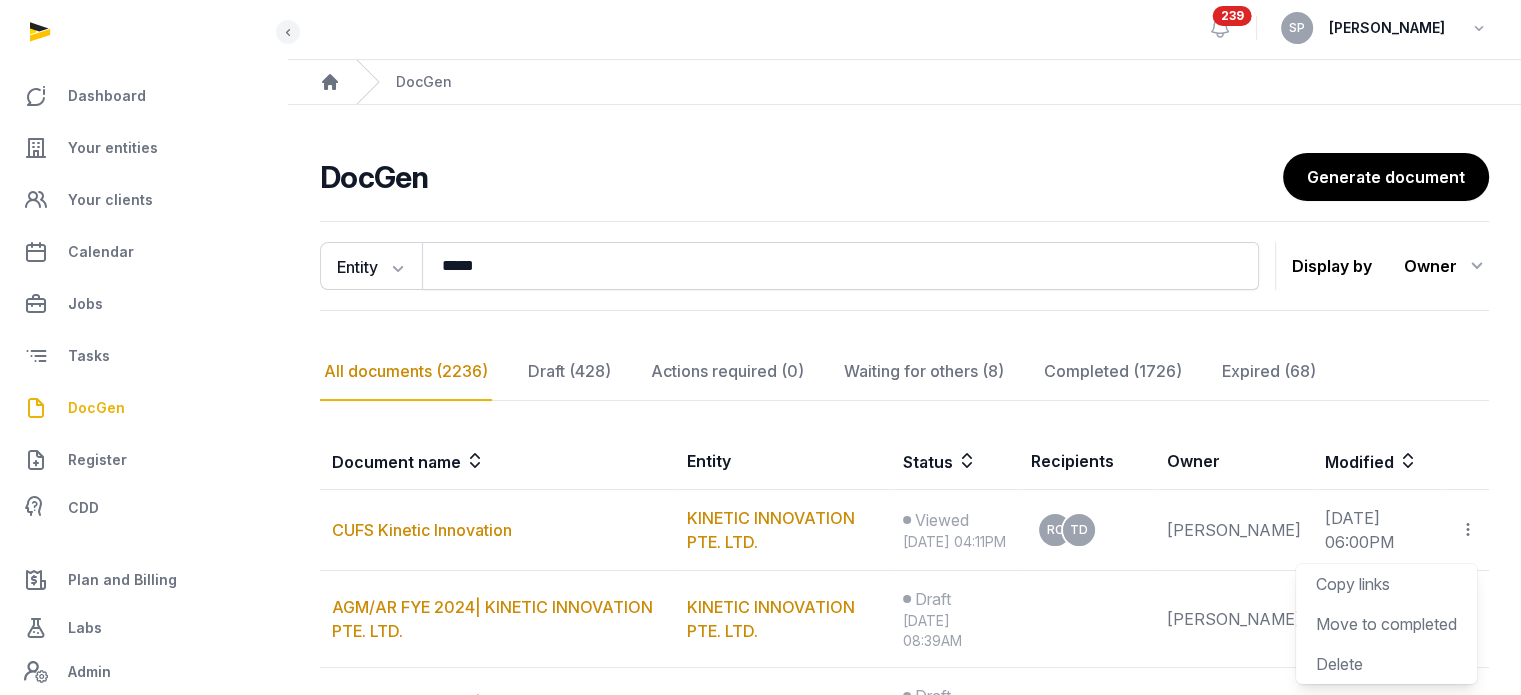 scroll, scrollTop: 0, scrollLeft: 0, axis: both 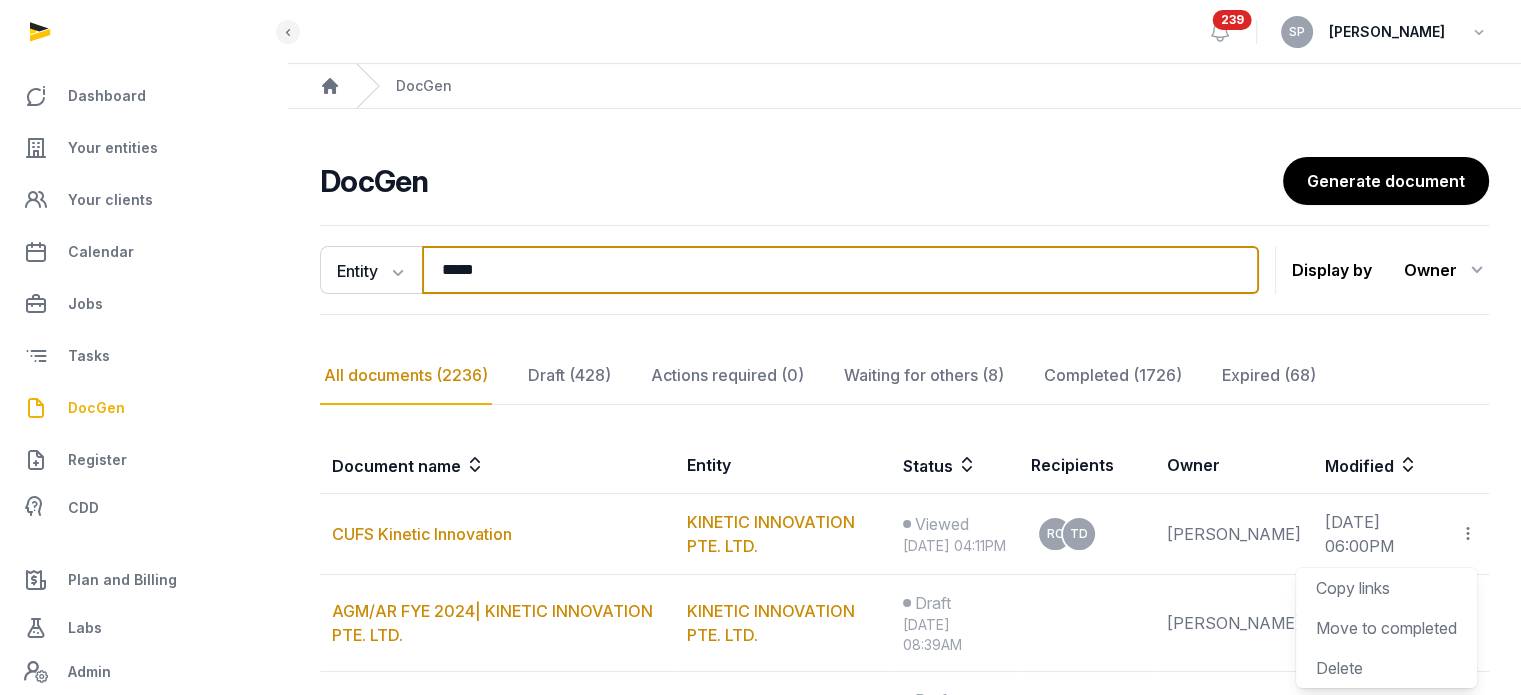 click on "*****" at bounding box center (840, 270) 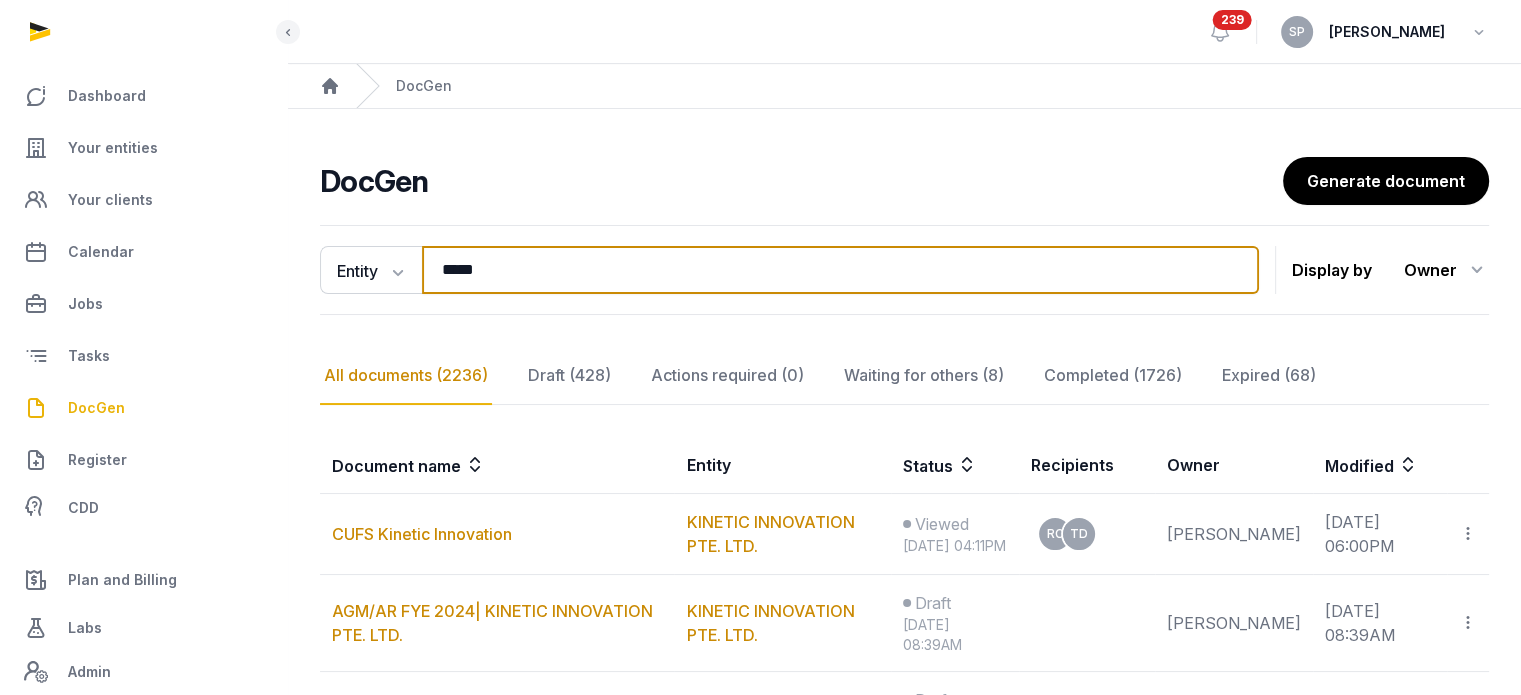 click on "*****" at bounding box center (840, 270) 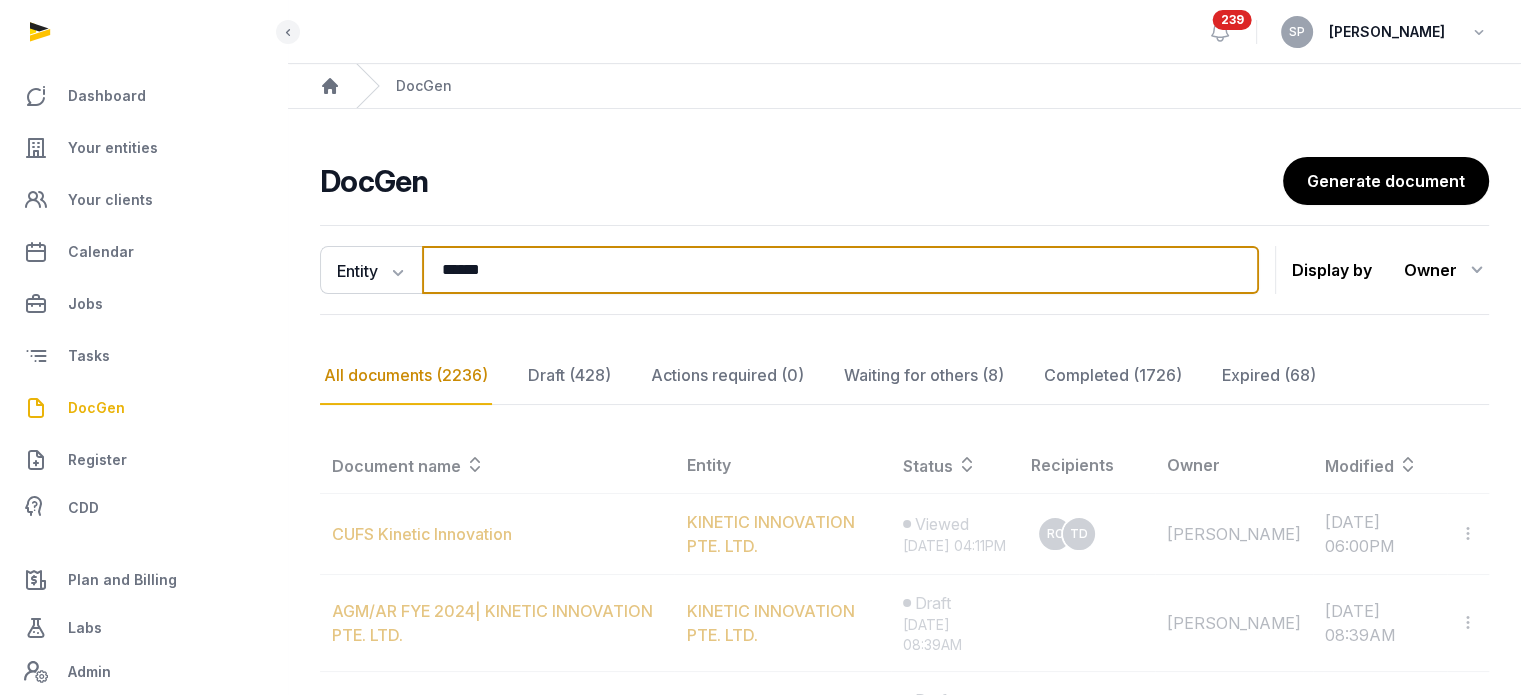 type on "******" 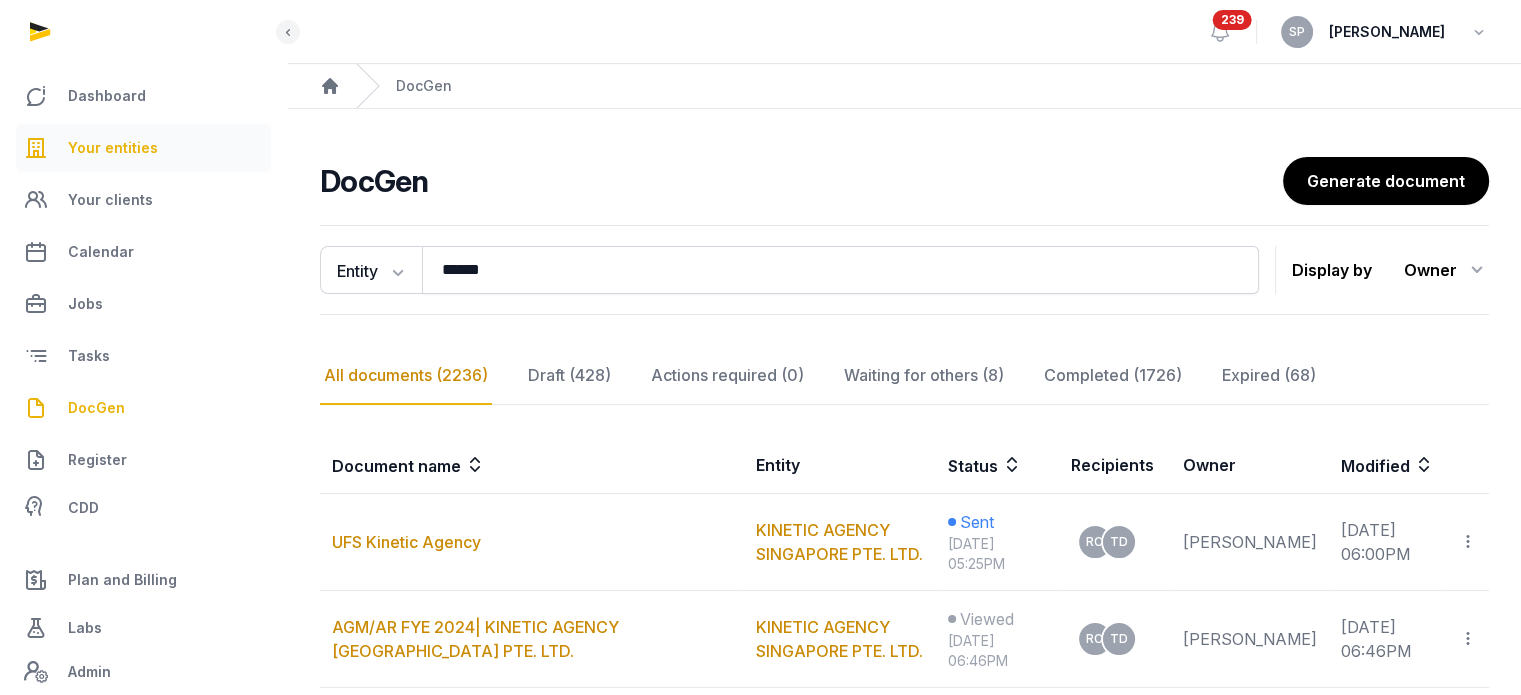 click on "Your entities" at bounding box center [113, 148] 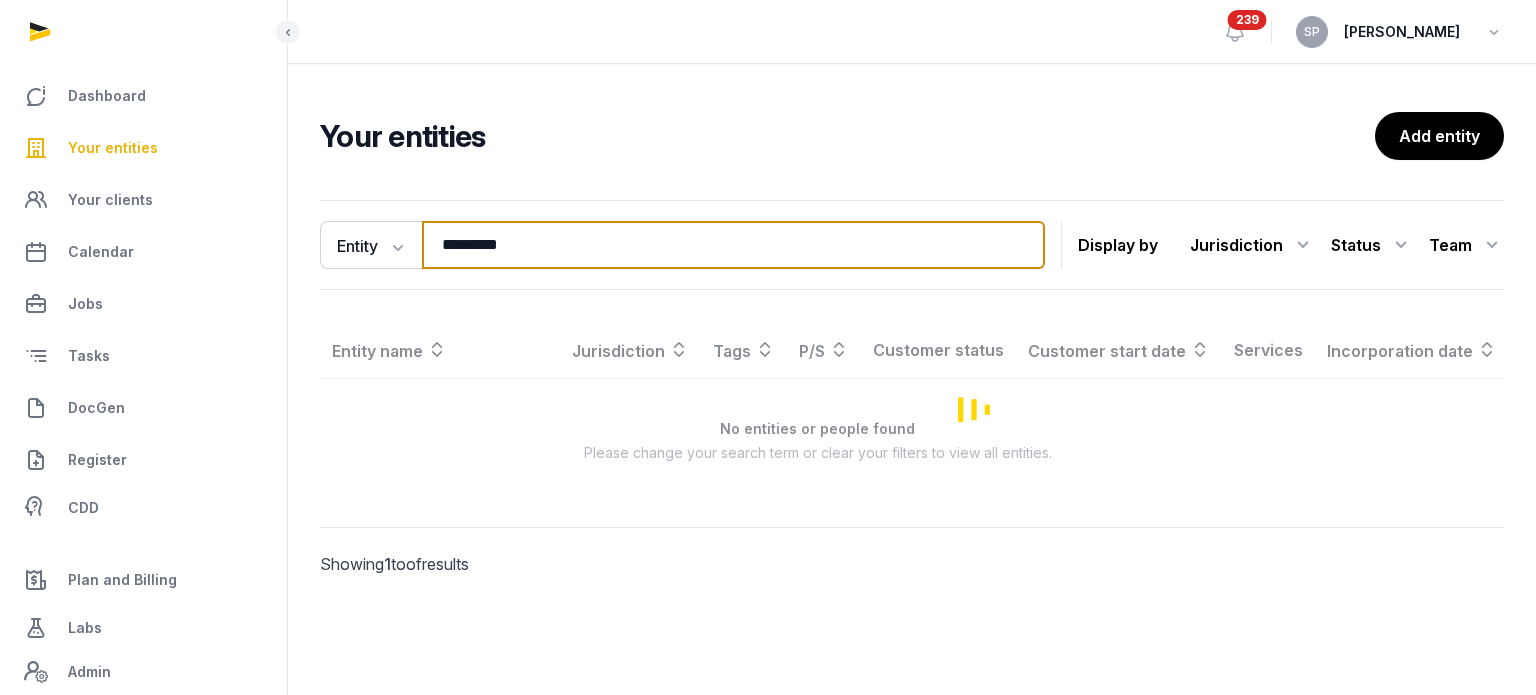 click on "*********" at bounding box center (733, 245) 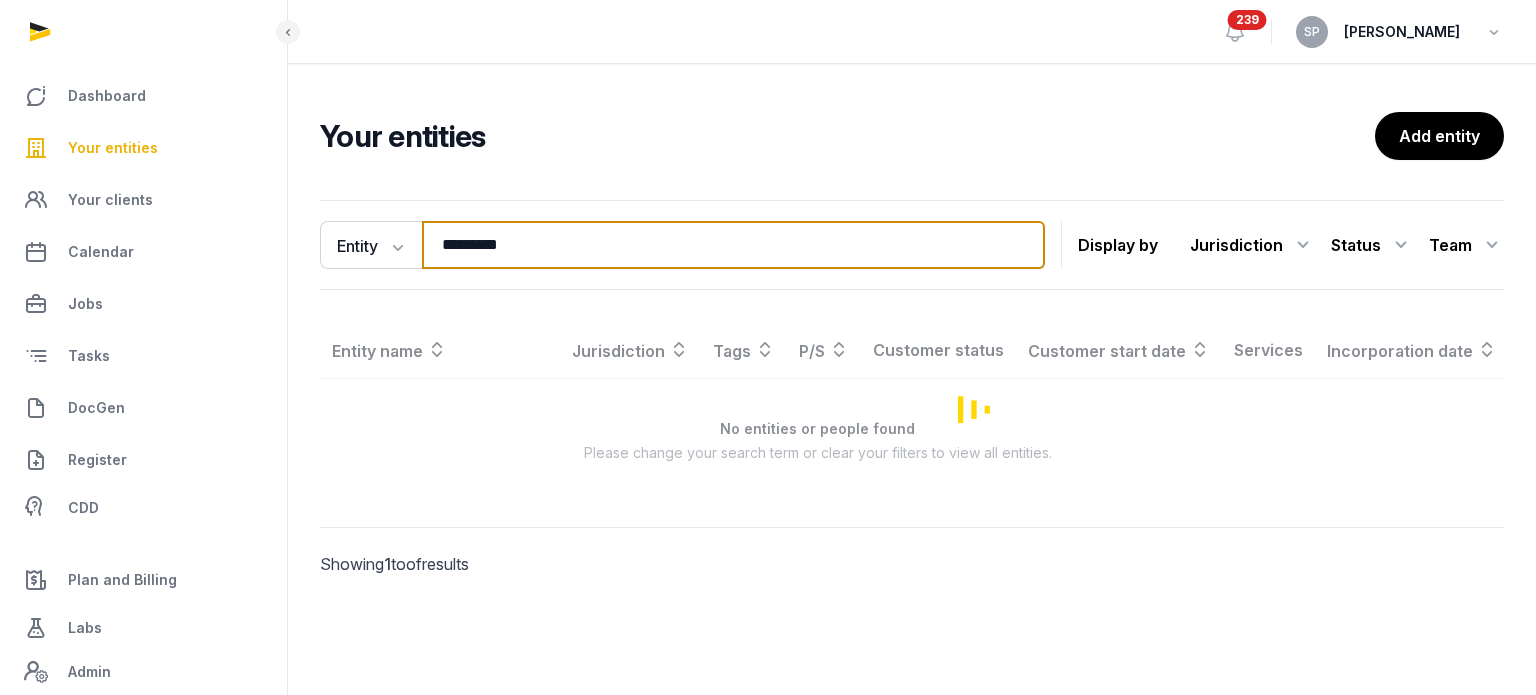 click on "*********" at bounding box center (733, 245) 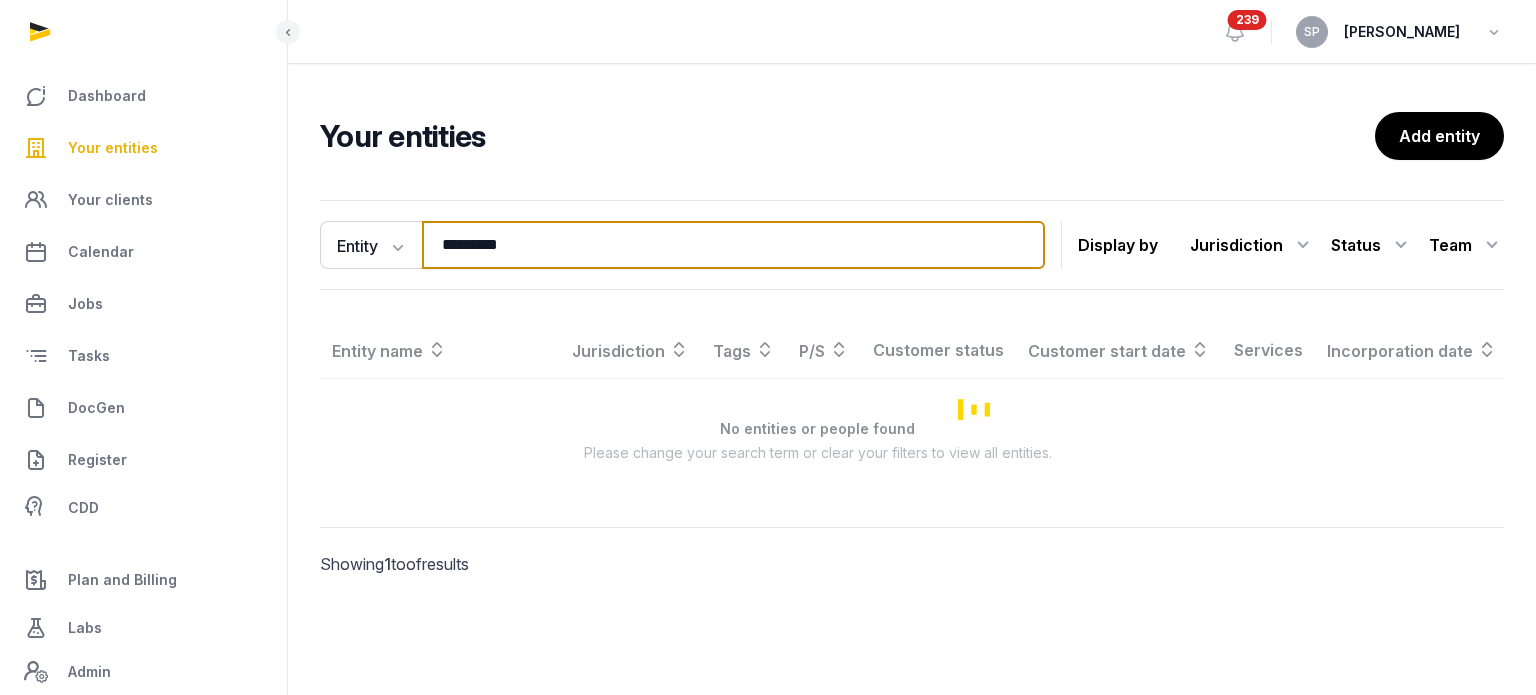 click on "*********" at bounding box center (733, 245) 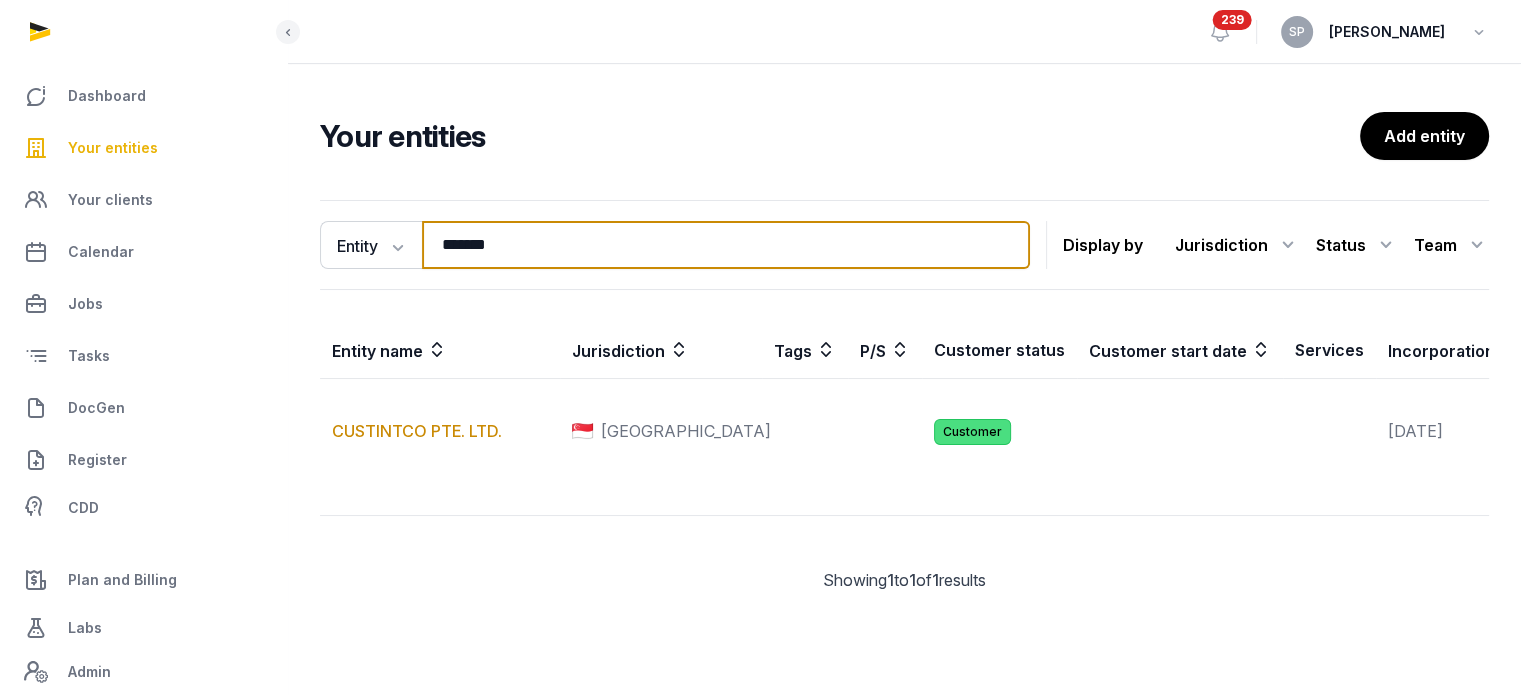 type on "*******" 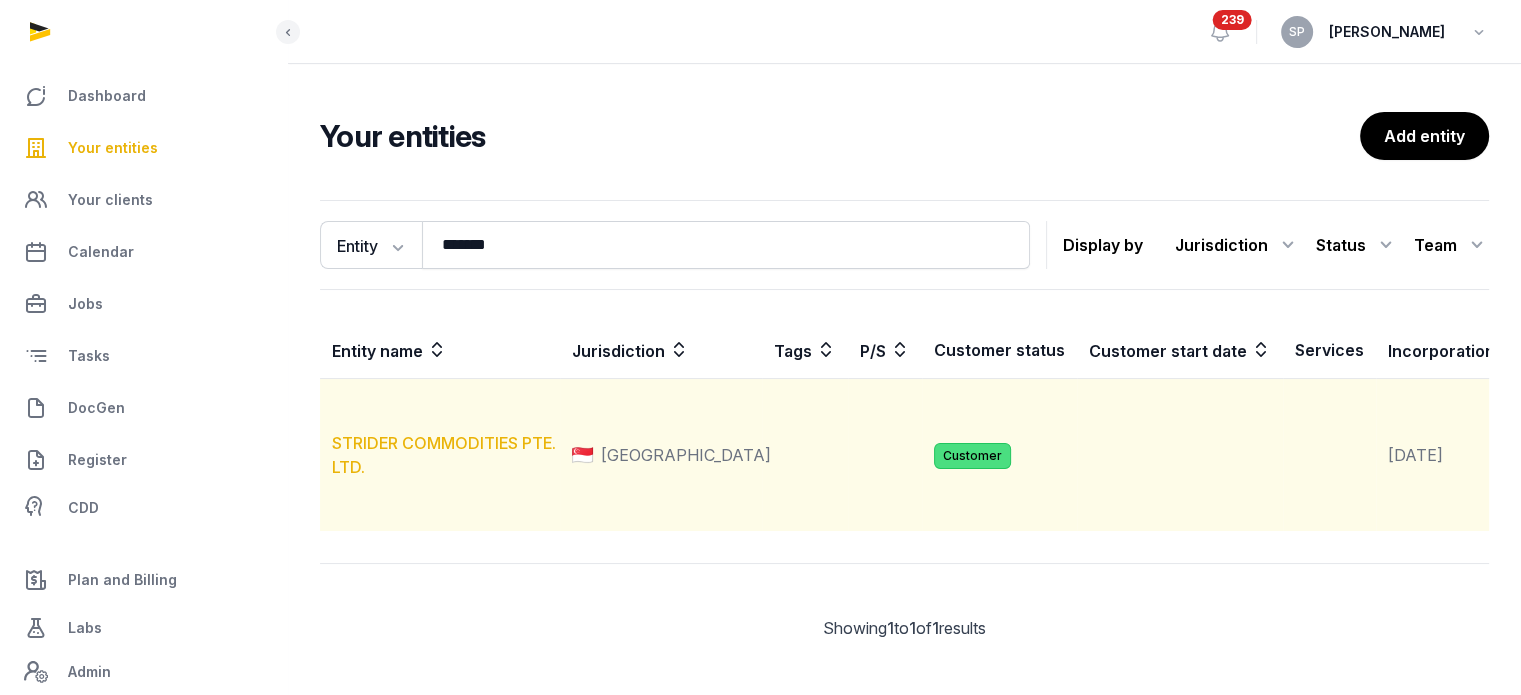 click on "STRIDER COMMODITIES PTE. LTD." at bounding box center (444, 455) 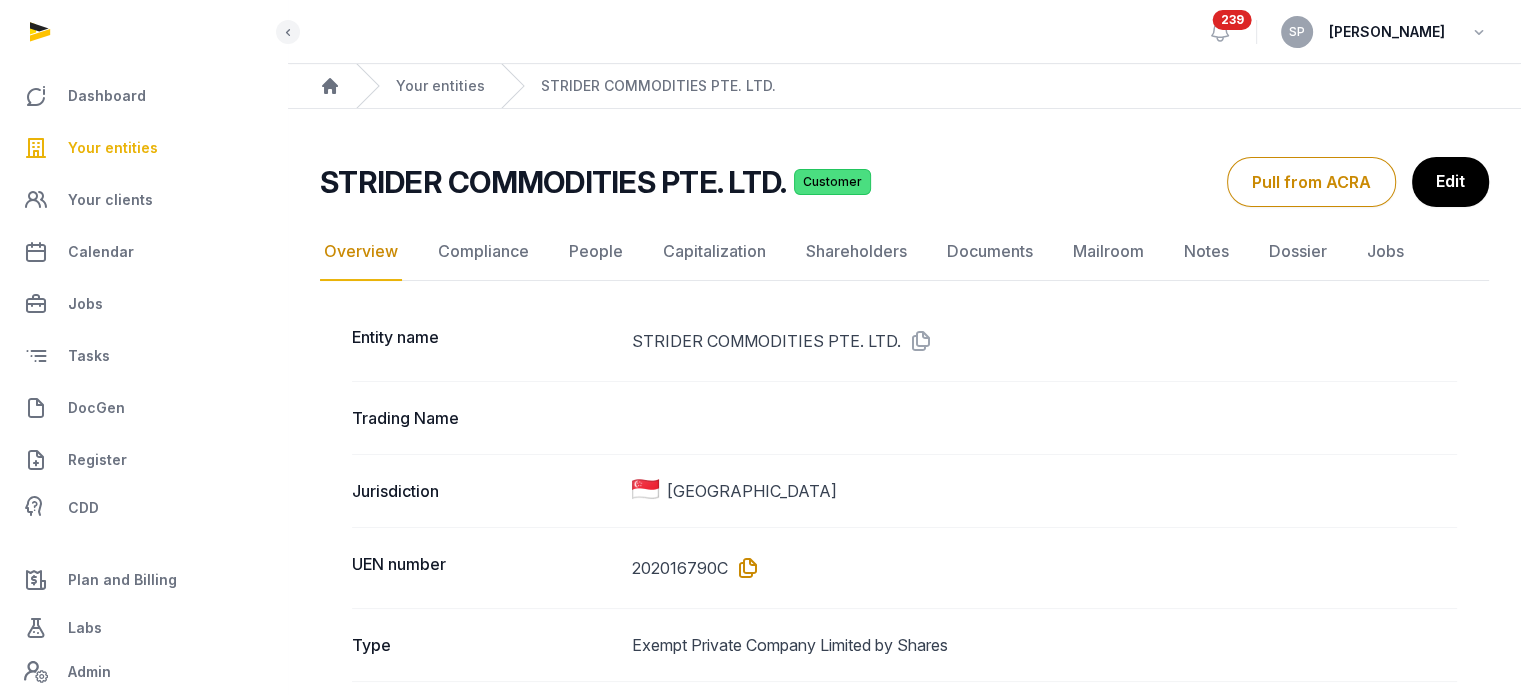 click at bounding box center [744, 568] 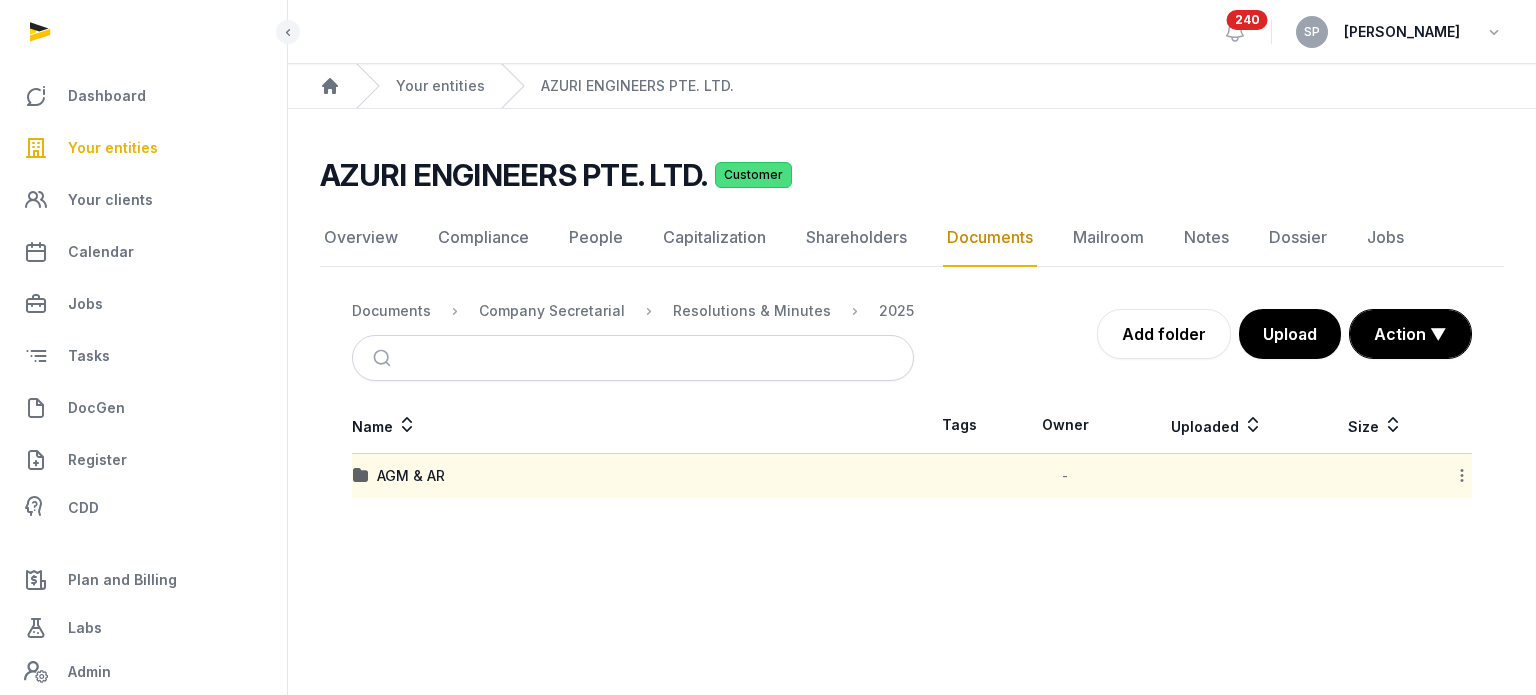 scroll, scrollTop: 0, scrollLeft: 0, axis: both 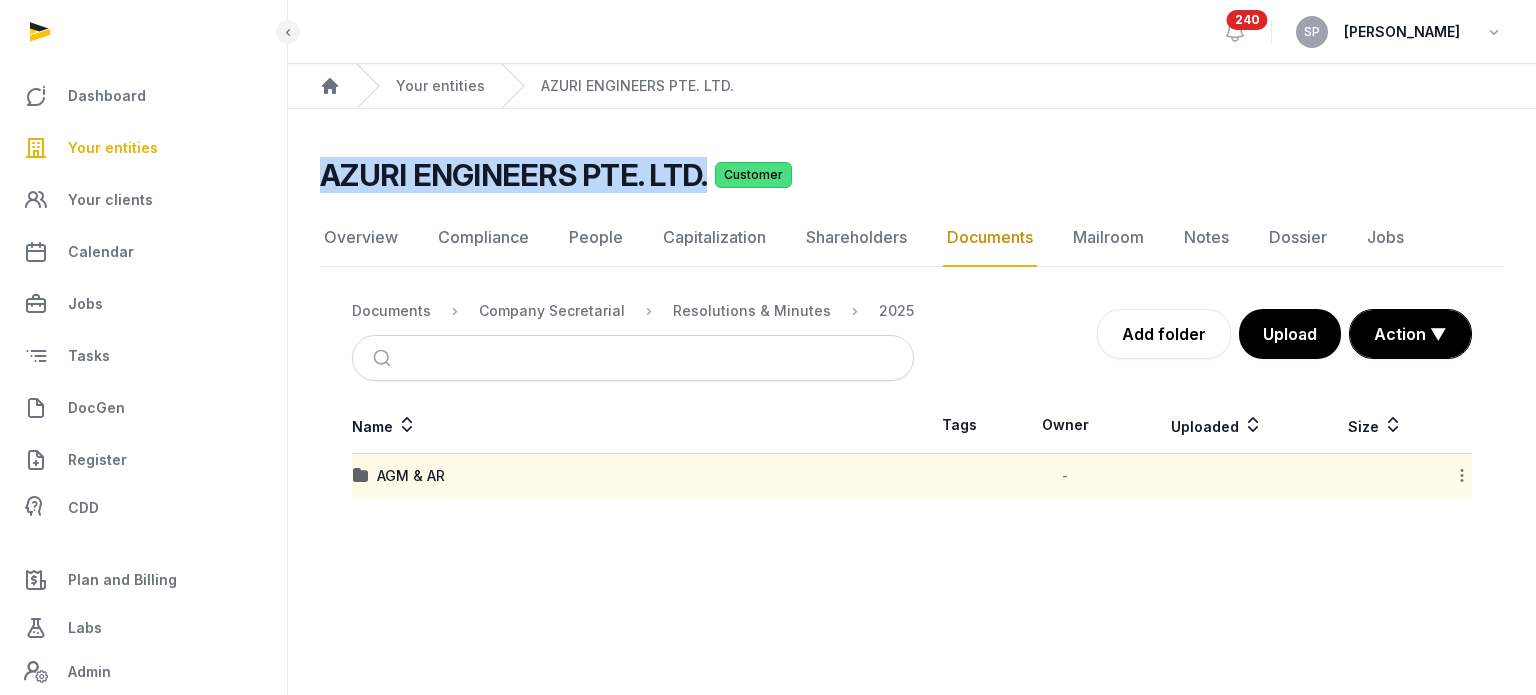click on "Your entities" at bounding box center (143, 148) 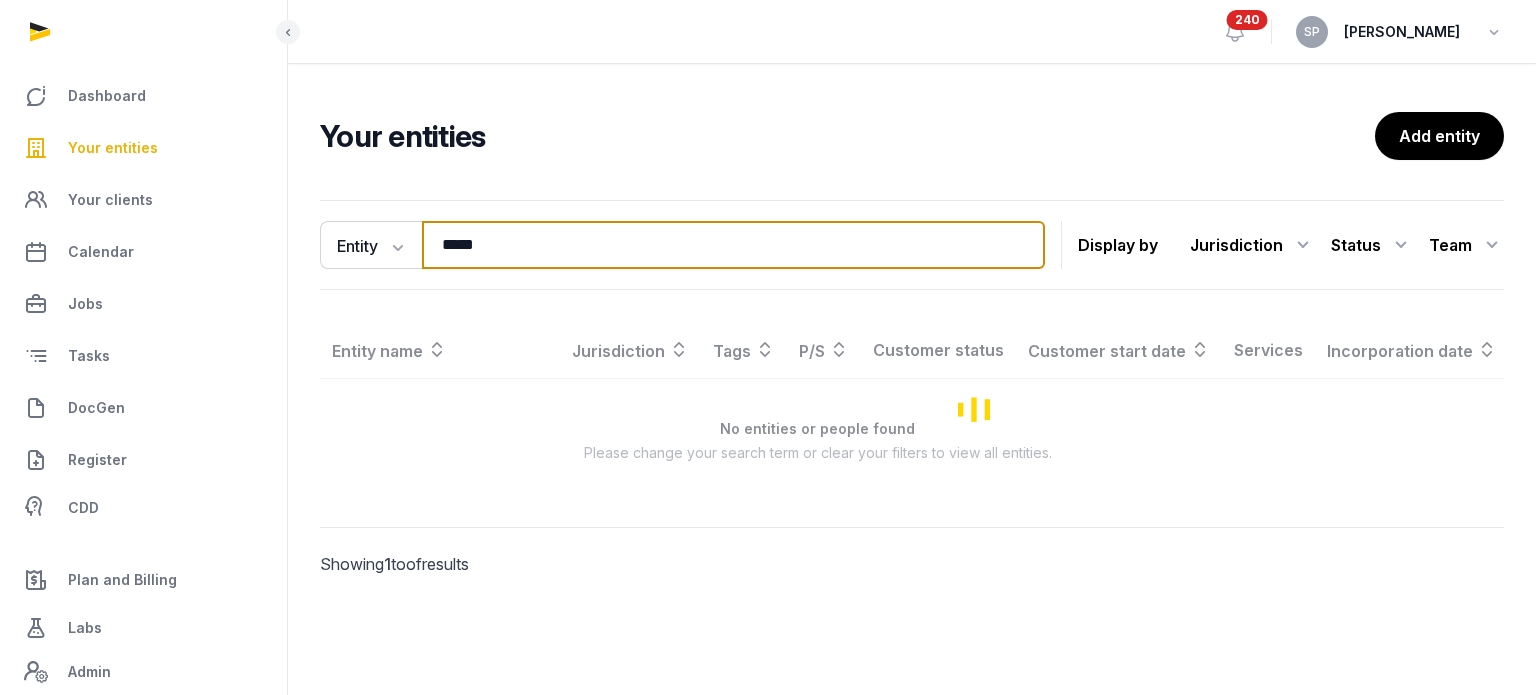 click on "*****" at bounding box center (733, 245) 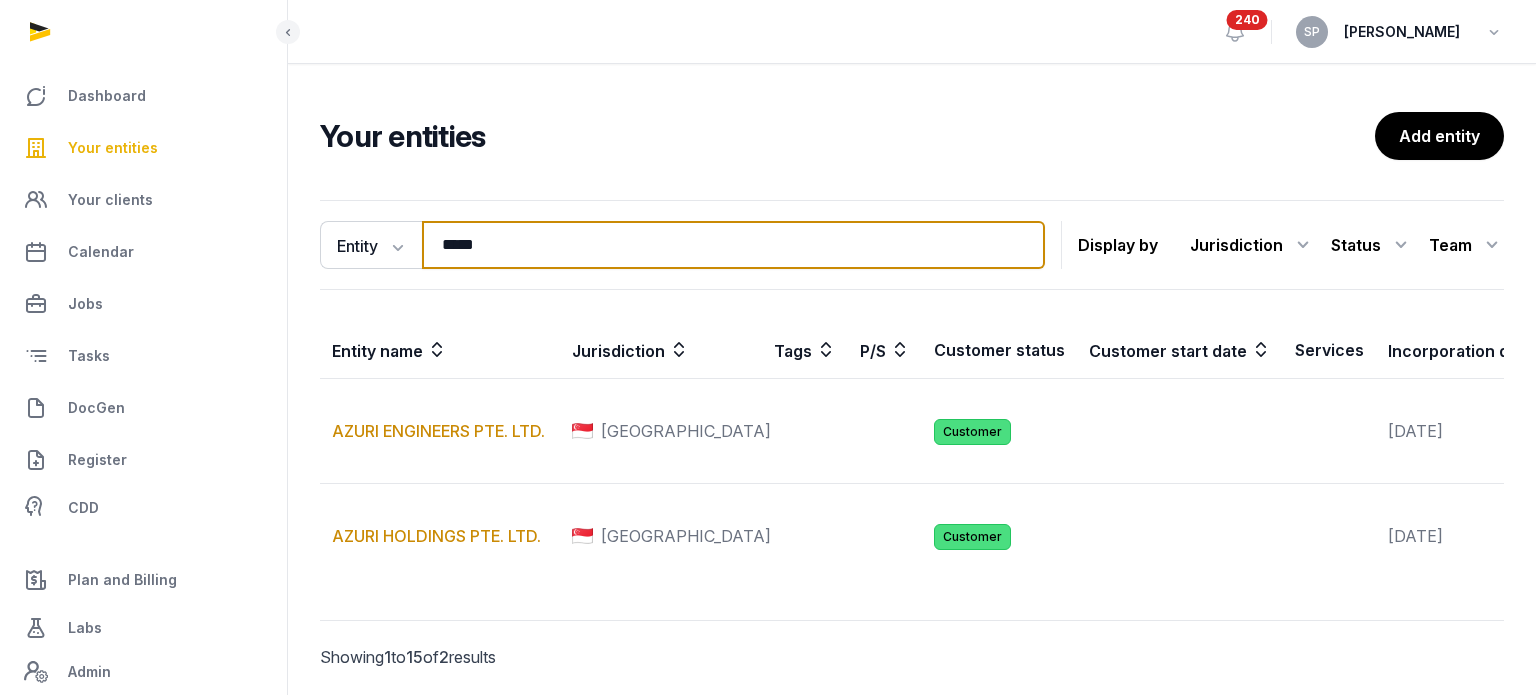 click on "*****" at bounding box center [733, 245] 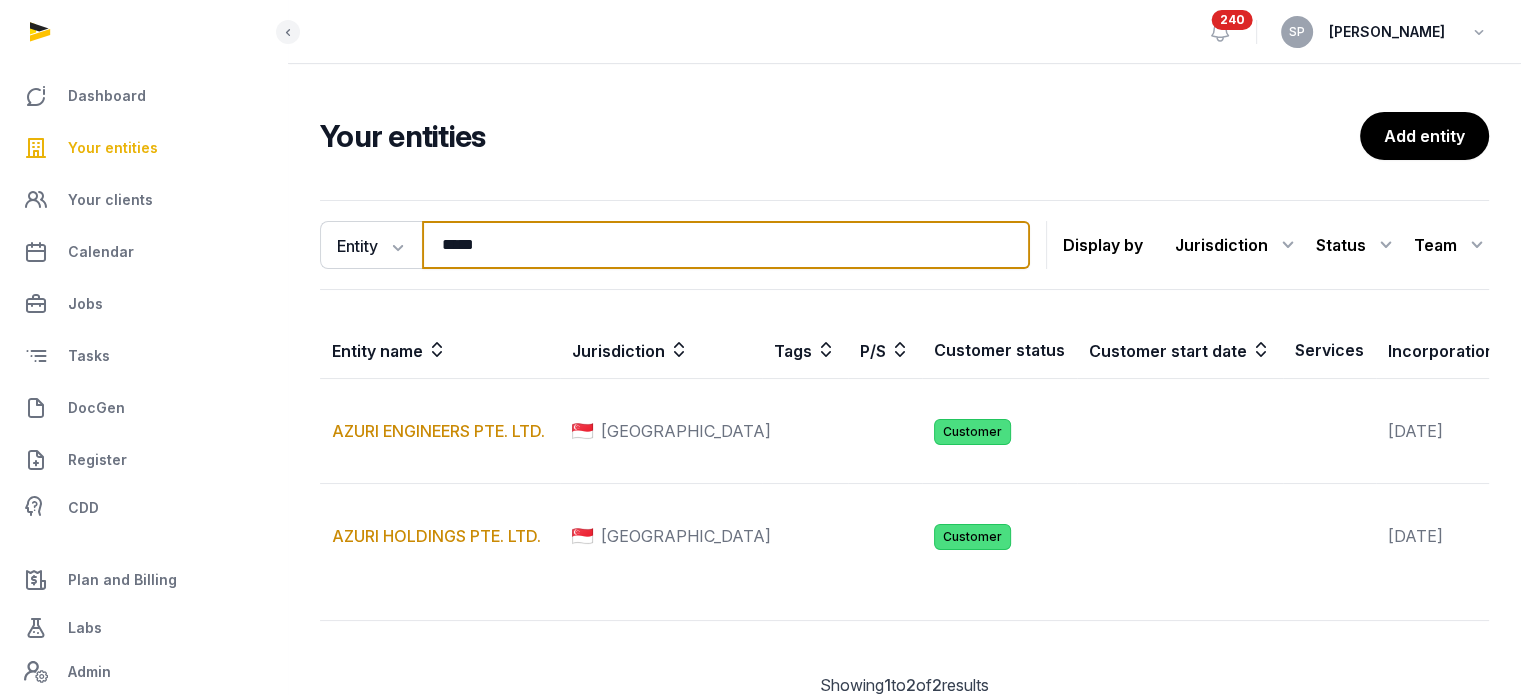 click on "*****" at bounding box center (726, 245) 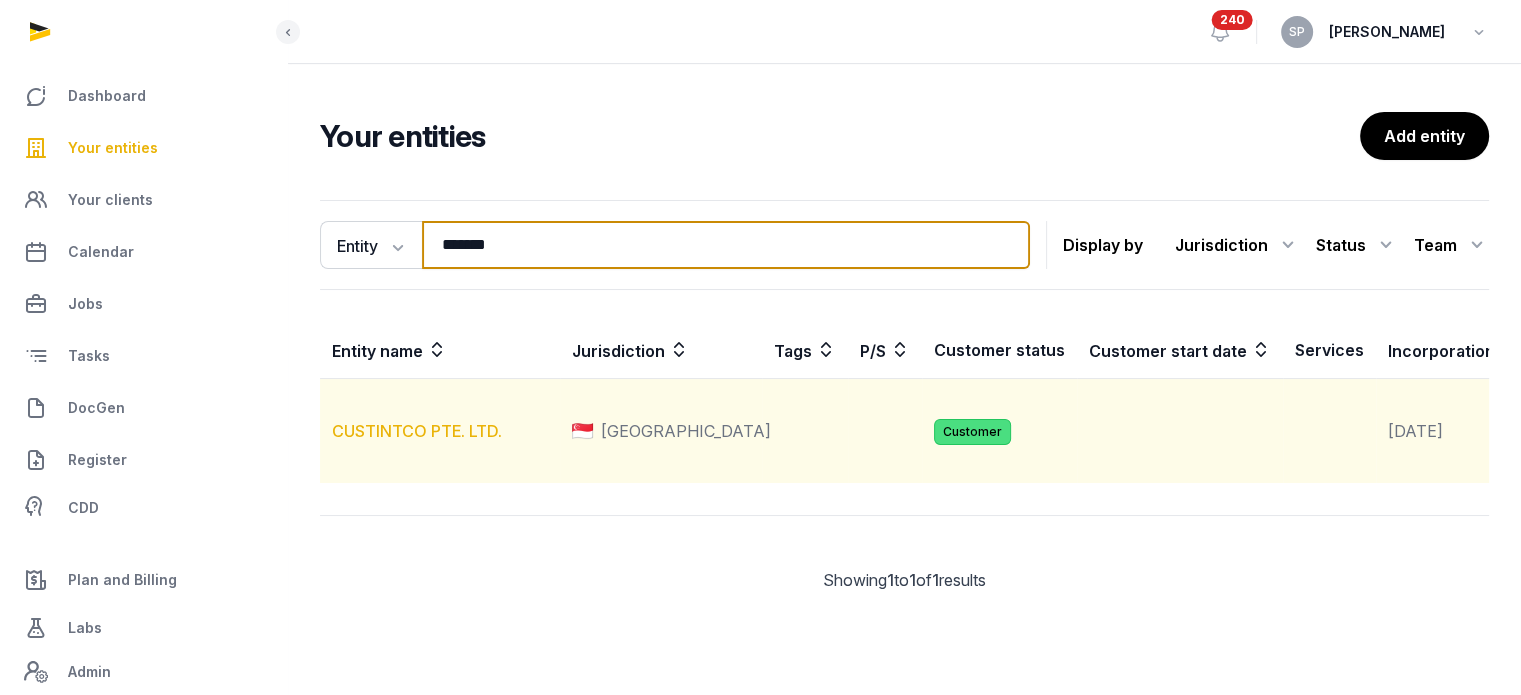 type on "*******" 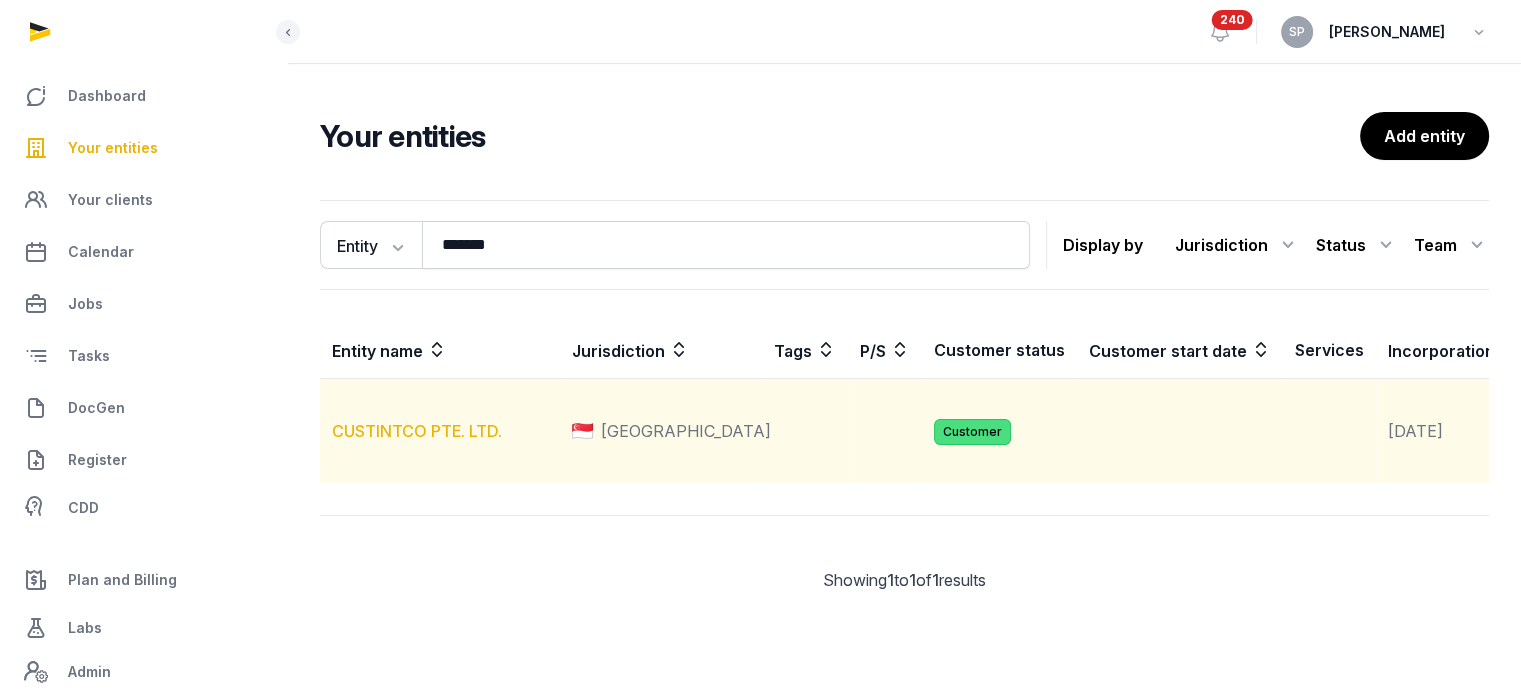 click on "CUSTINTCO PTE. LTD." at bounding box center [417, 431] 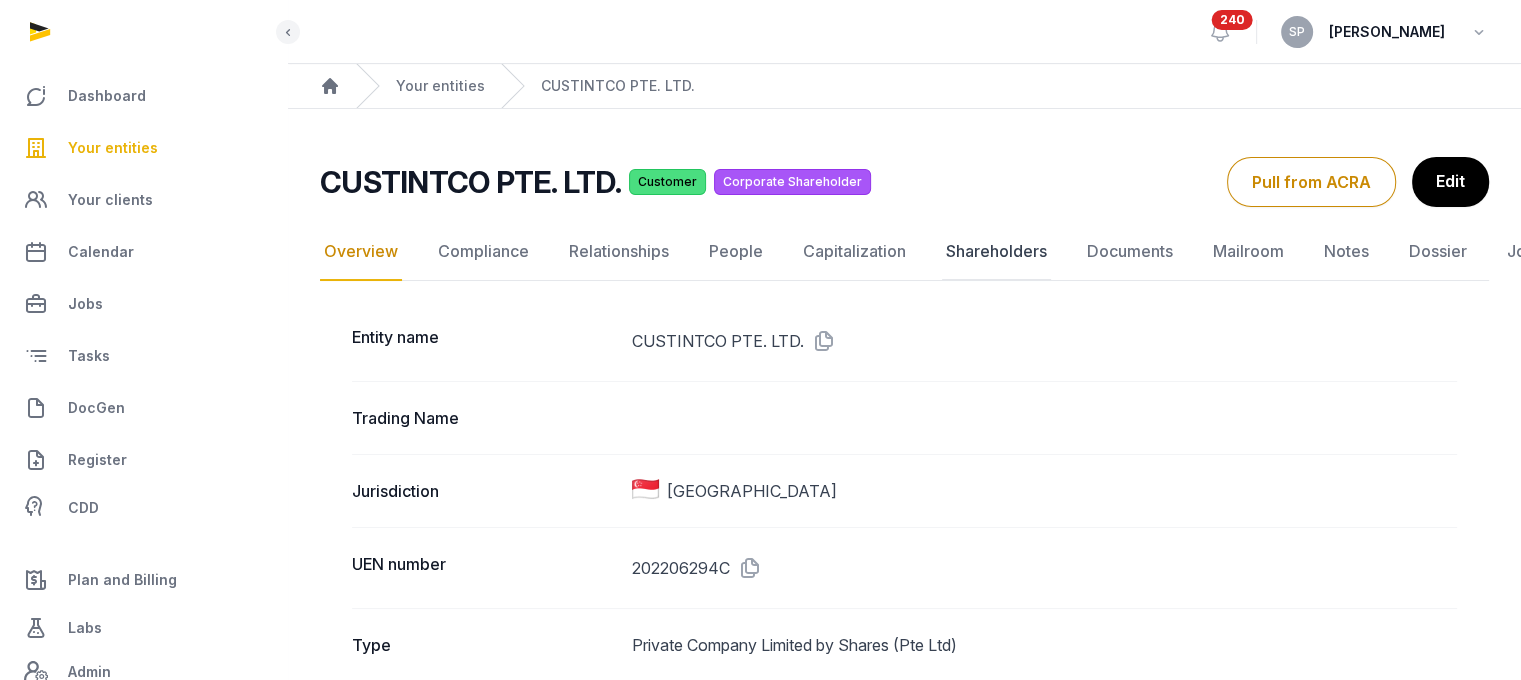 click on "Shareholders" 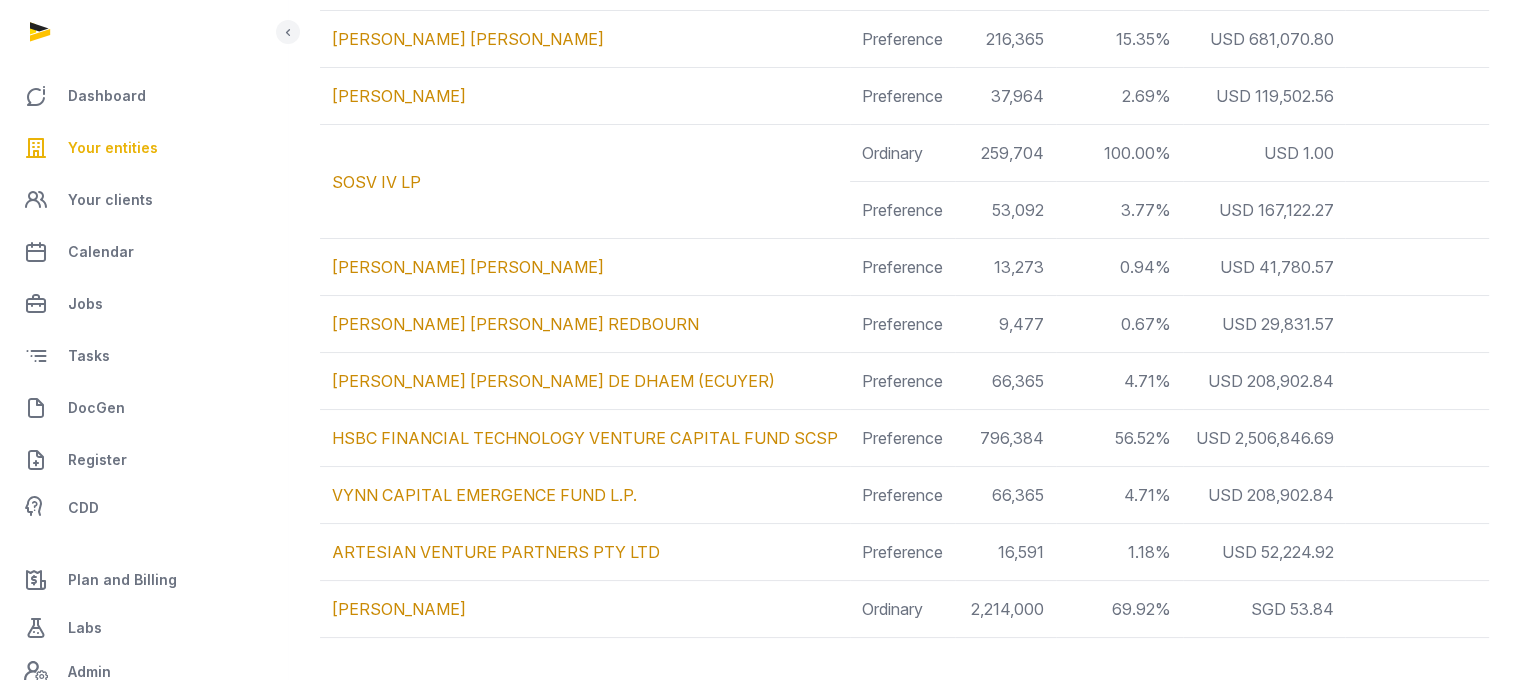 scroll, scrollTop: 344, scrollLeft: 0, axis: vertical 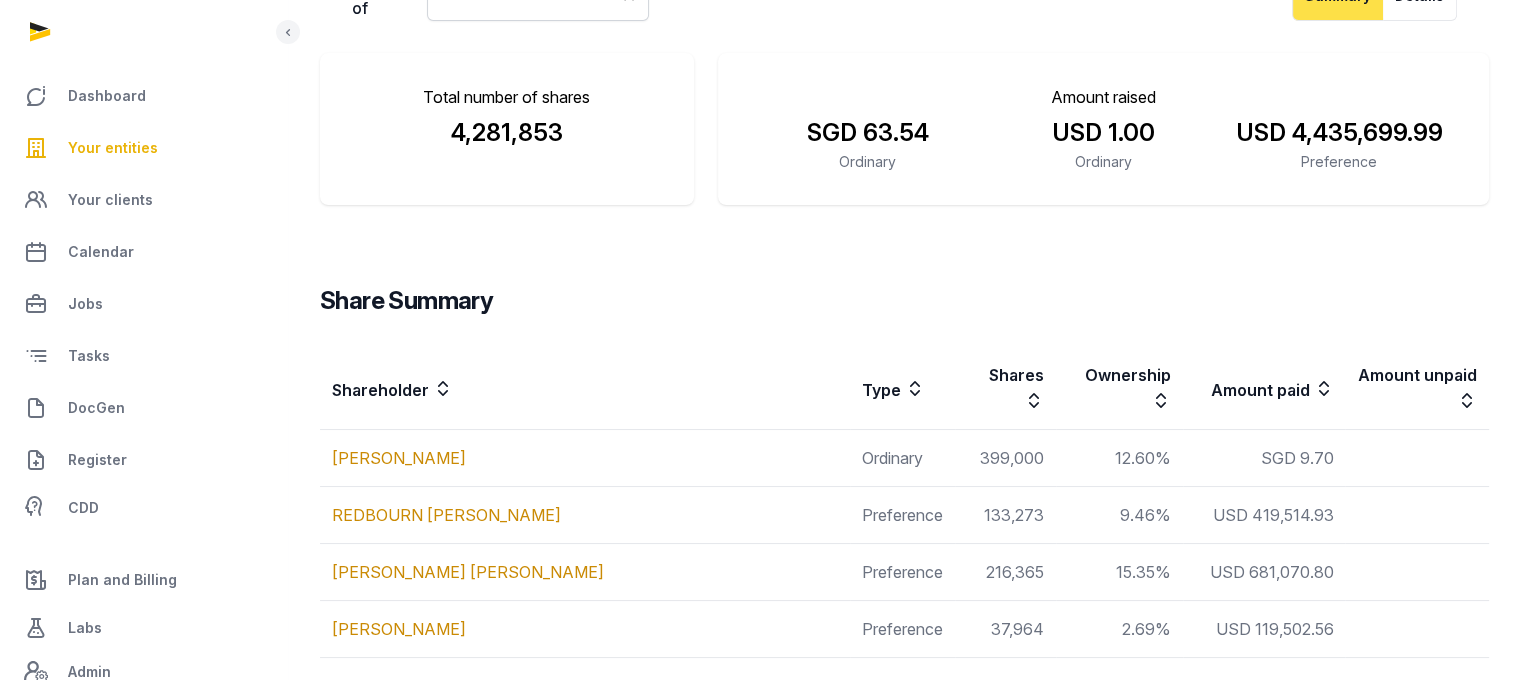 click on "Your entities" at bounding box center [113, 148] 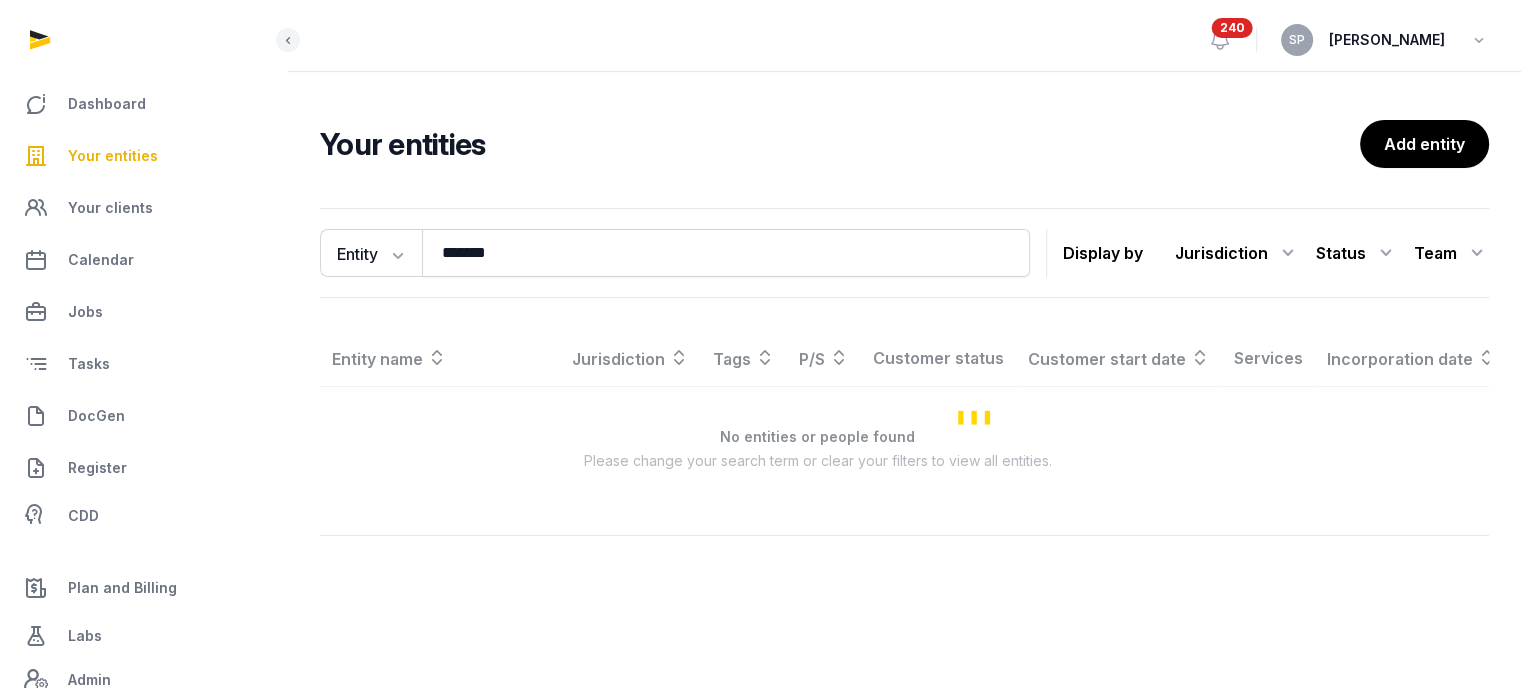 scroll, scrollTop: 0, scrollLeft: 0, axis: both 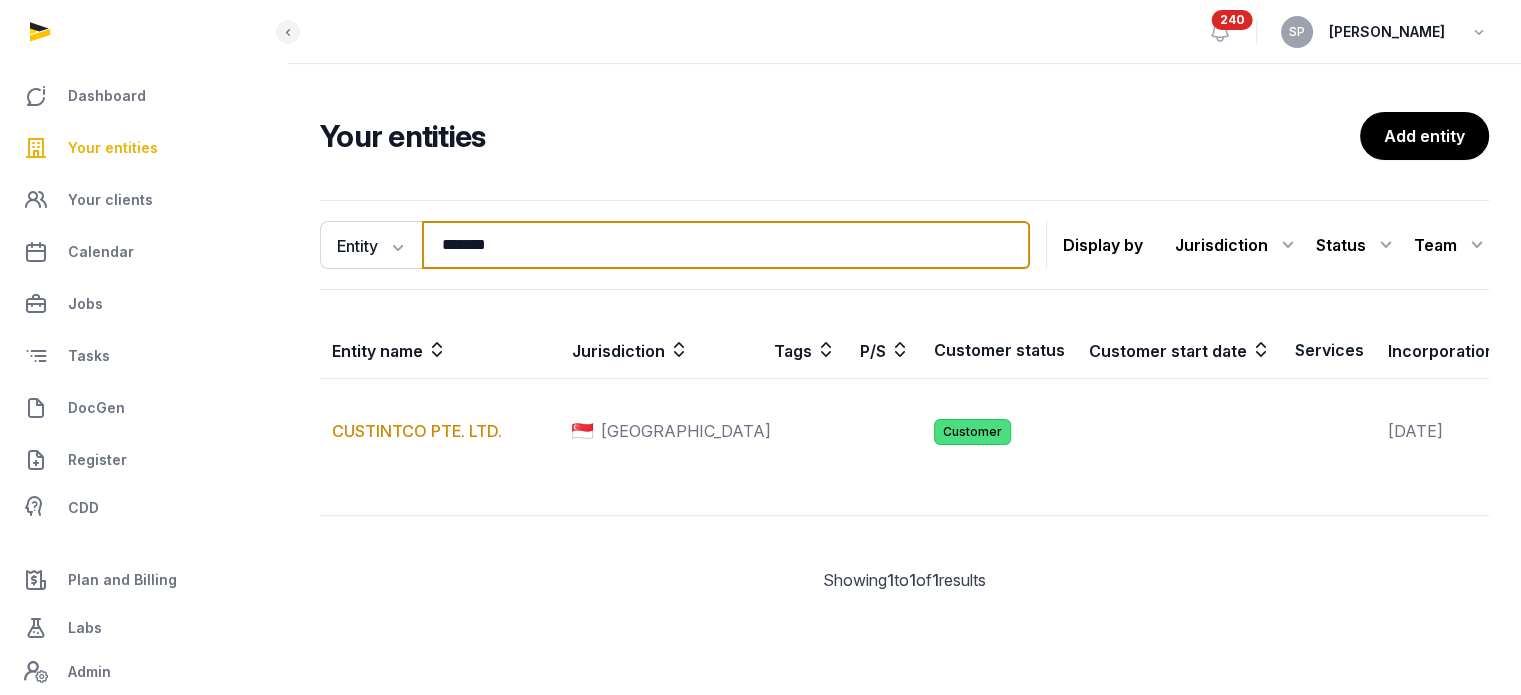 click on "*******" at bounding box center (726, 245) 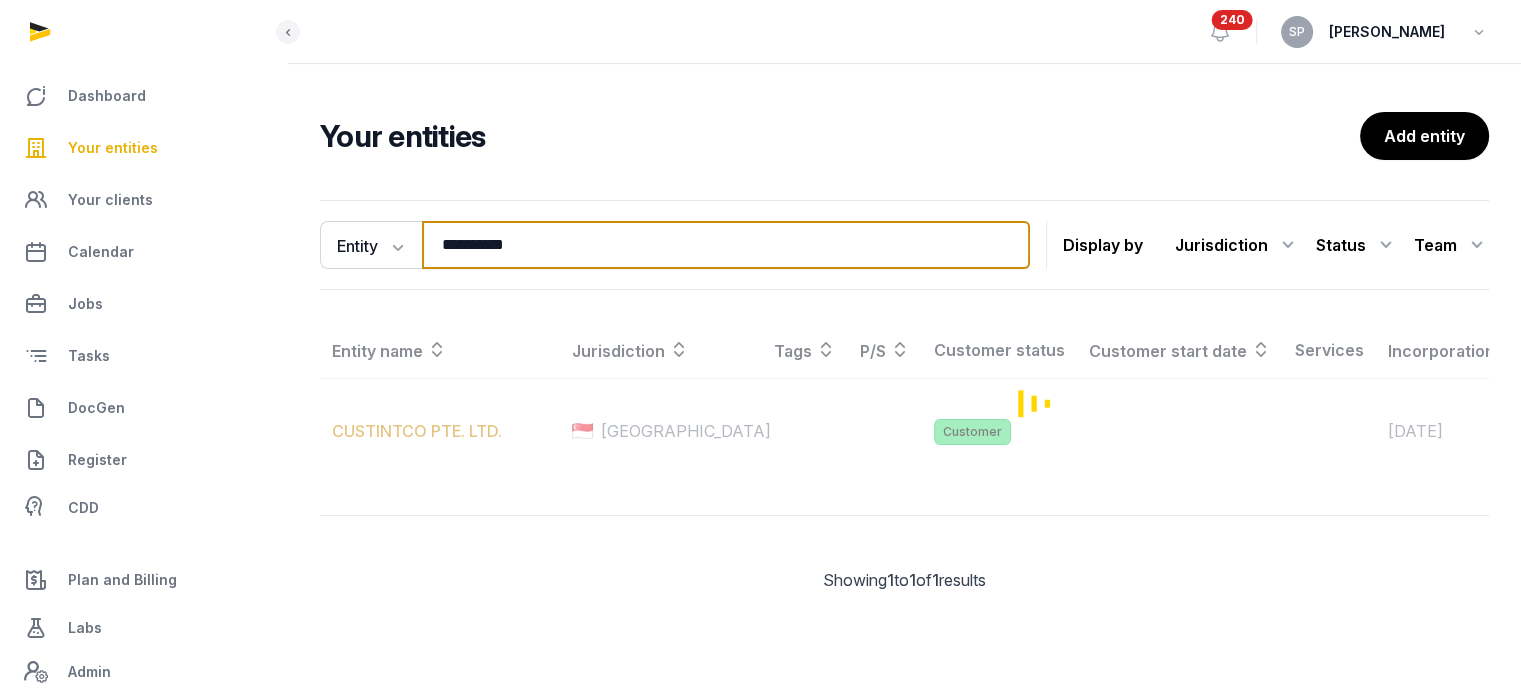 type on "**********" 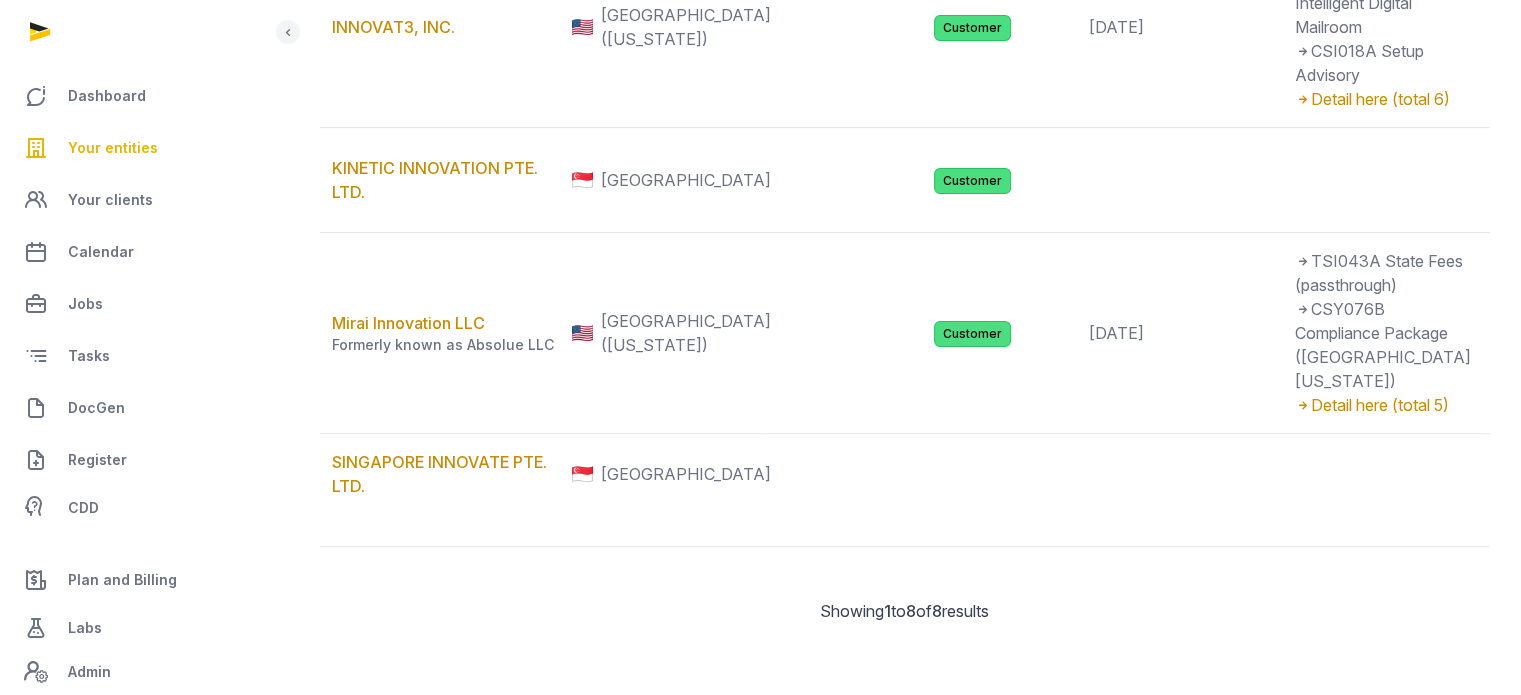 scroll, scrollTop: 1017, scrollLeft: 0, axis: vertical 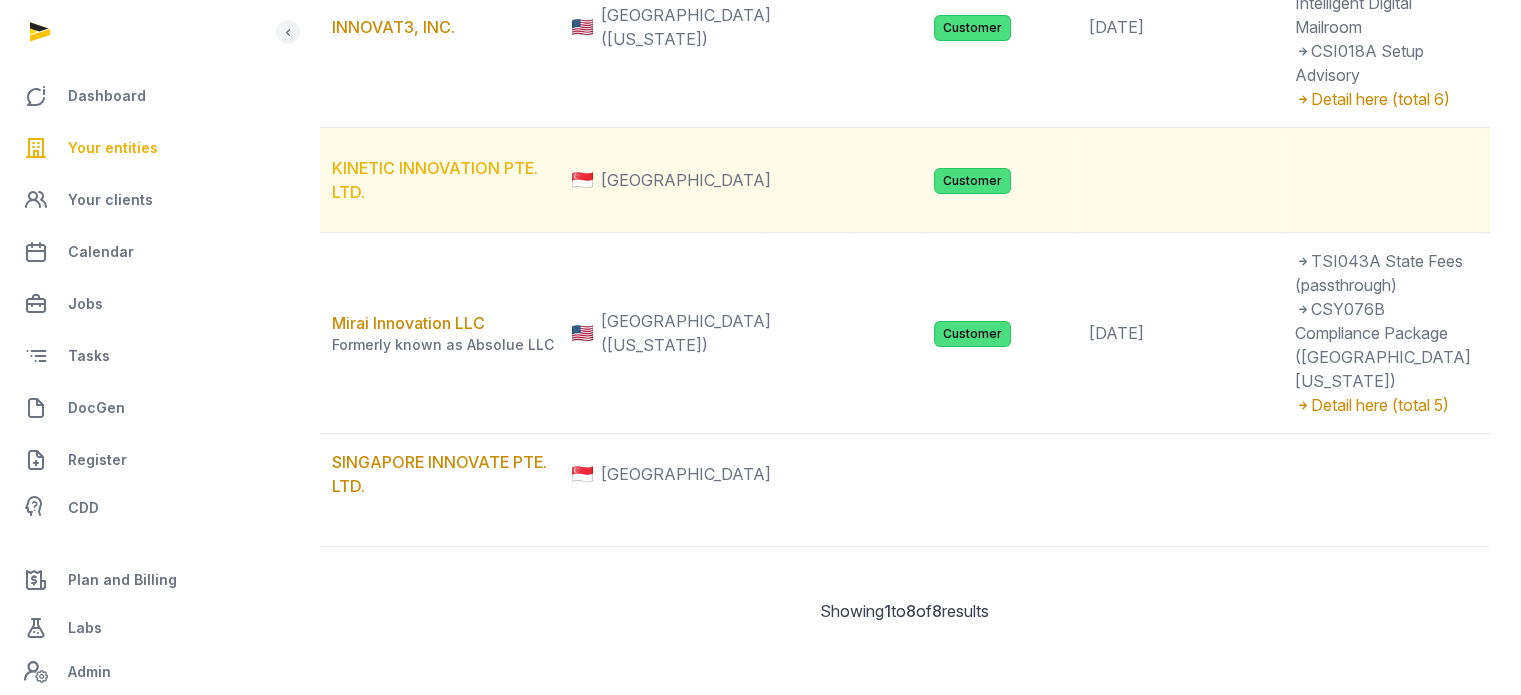 click on "KINETIC INNOVATION PTE. LTD." at bounding box center (435, 180) 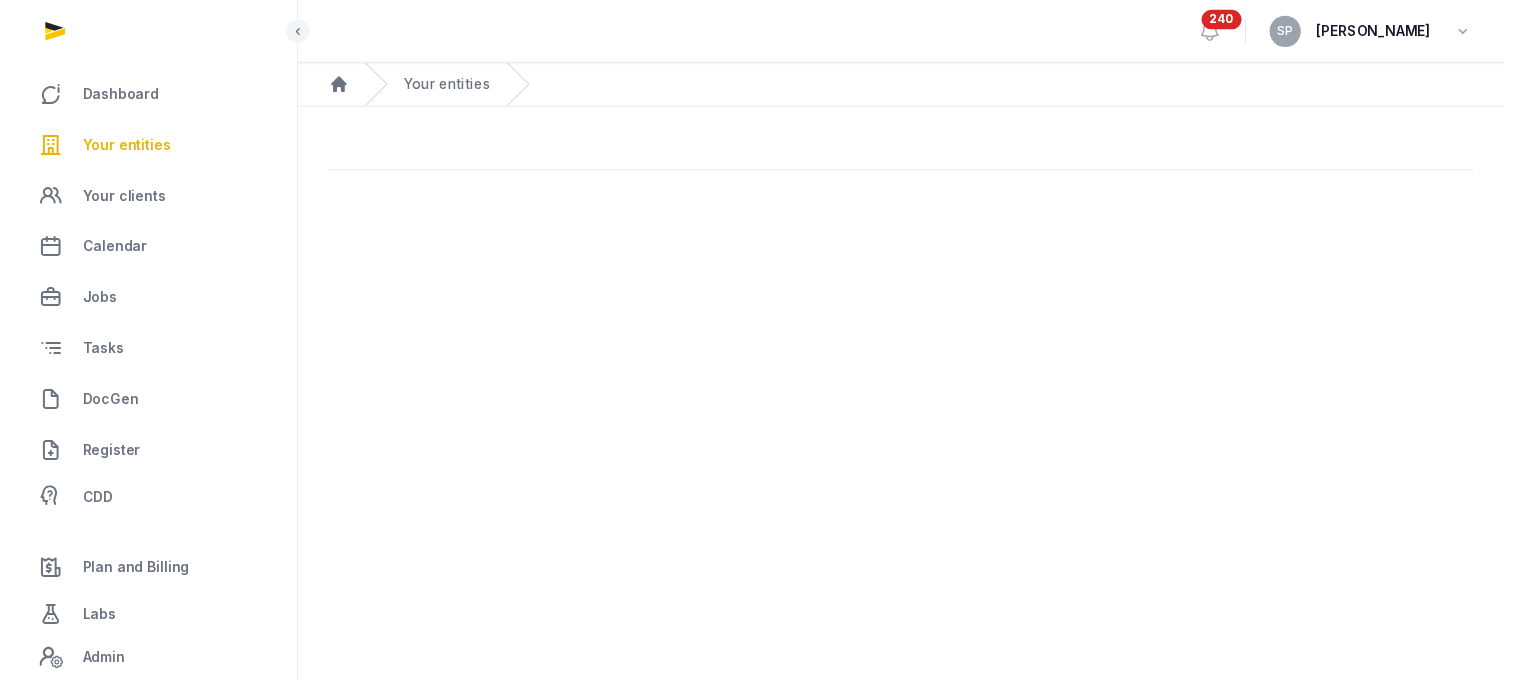 scroll, scrollTop: 0, scrollLeft: 0, axis: both 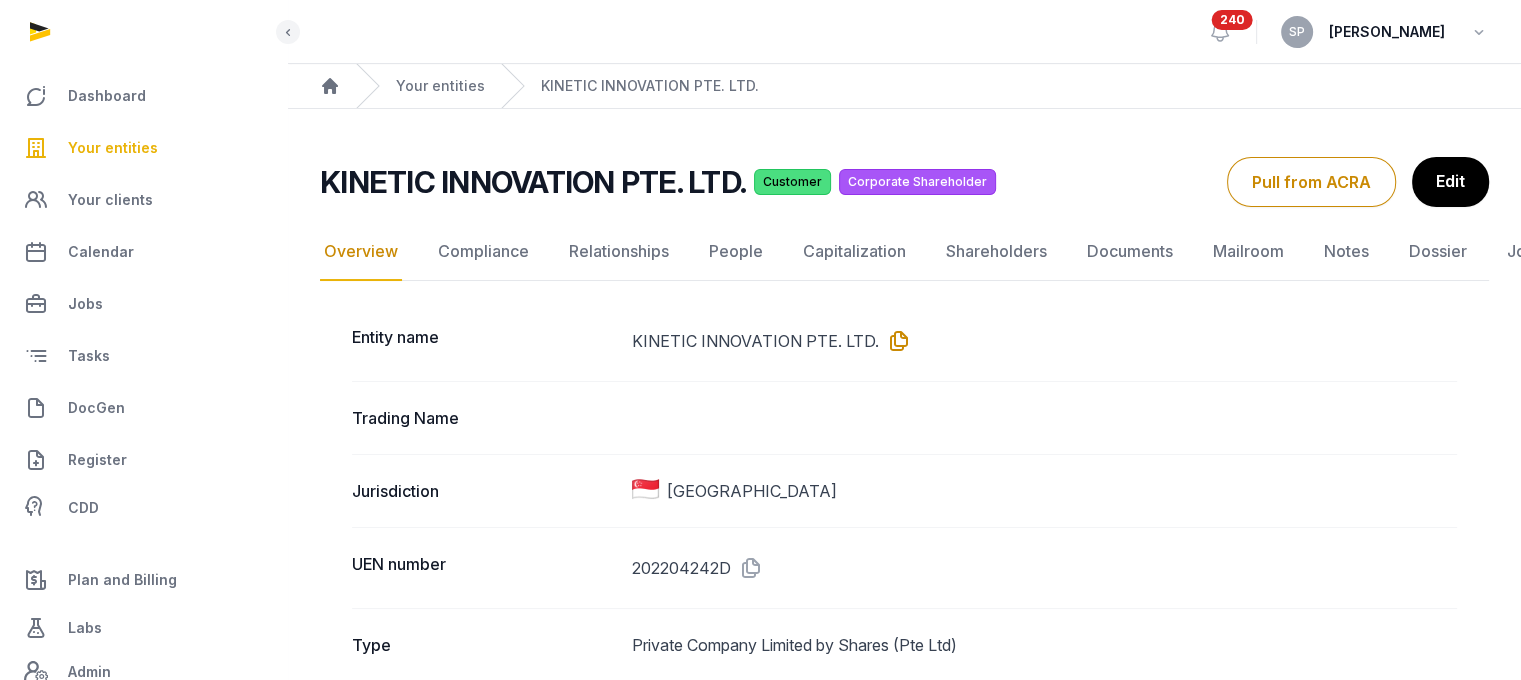 click at bounding box center (895, 341) 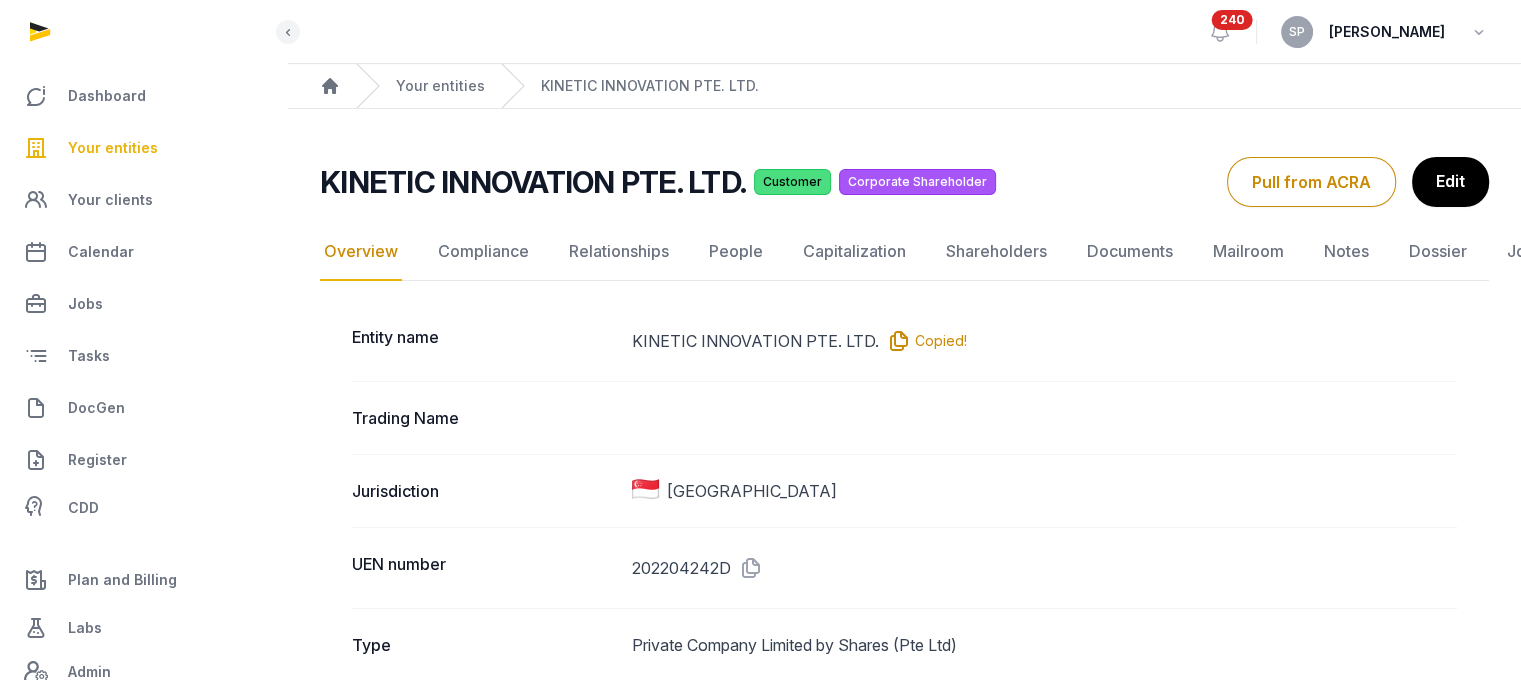 click at bounding box center (895, 341) 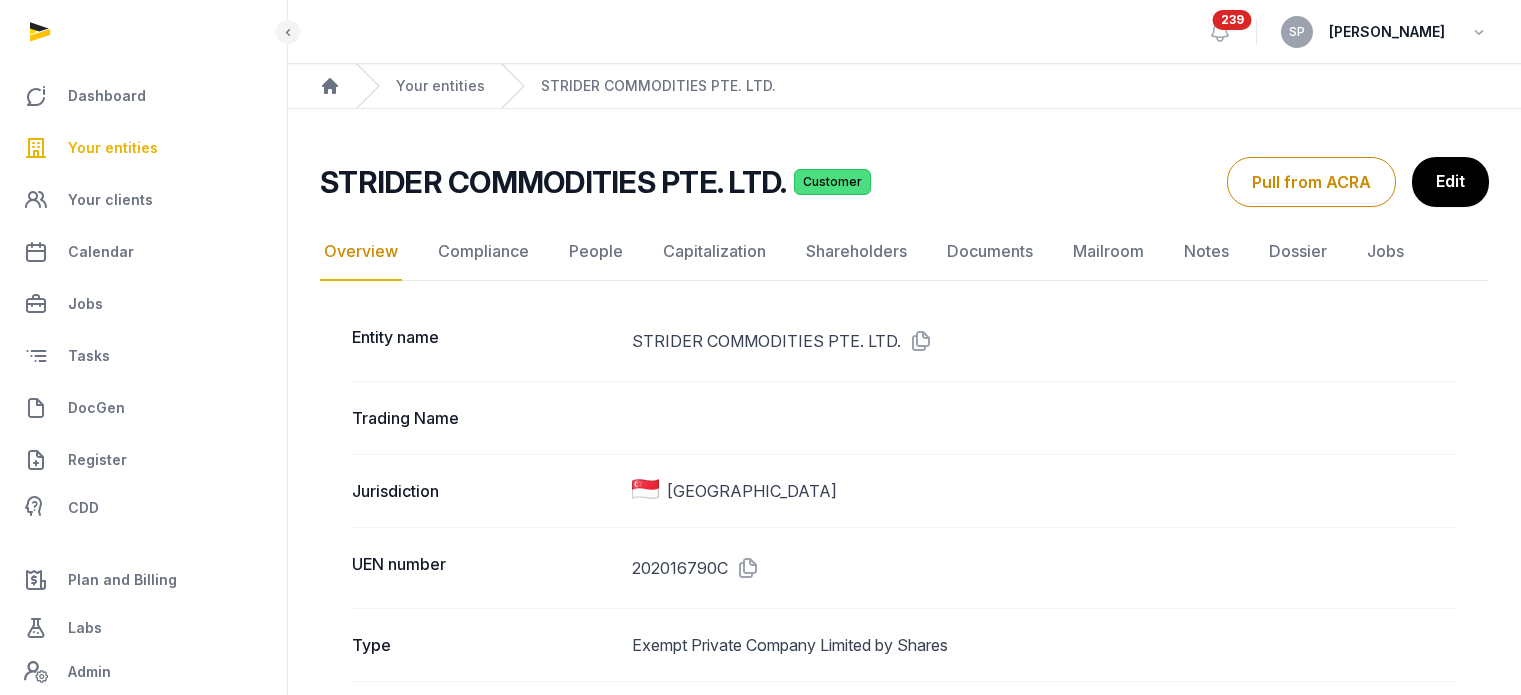 scroll, scrollTop: 0, scrollLeft: 0, axis: both 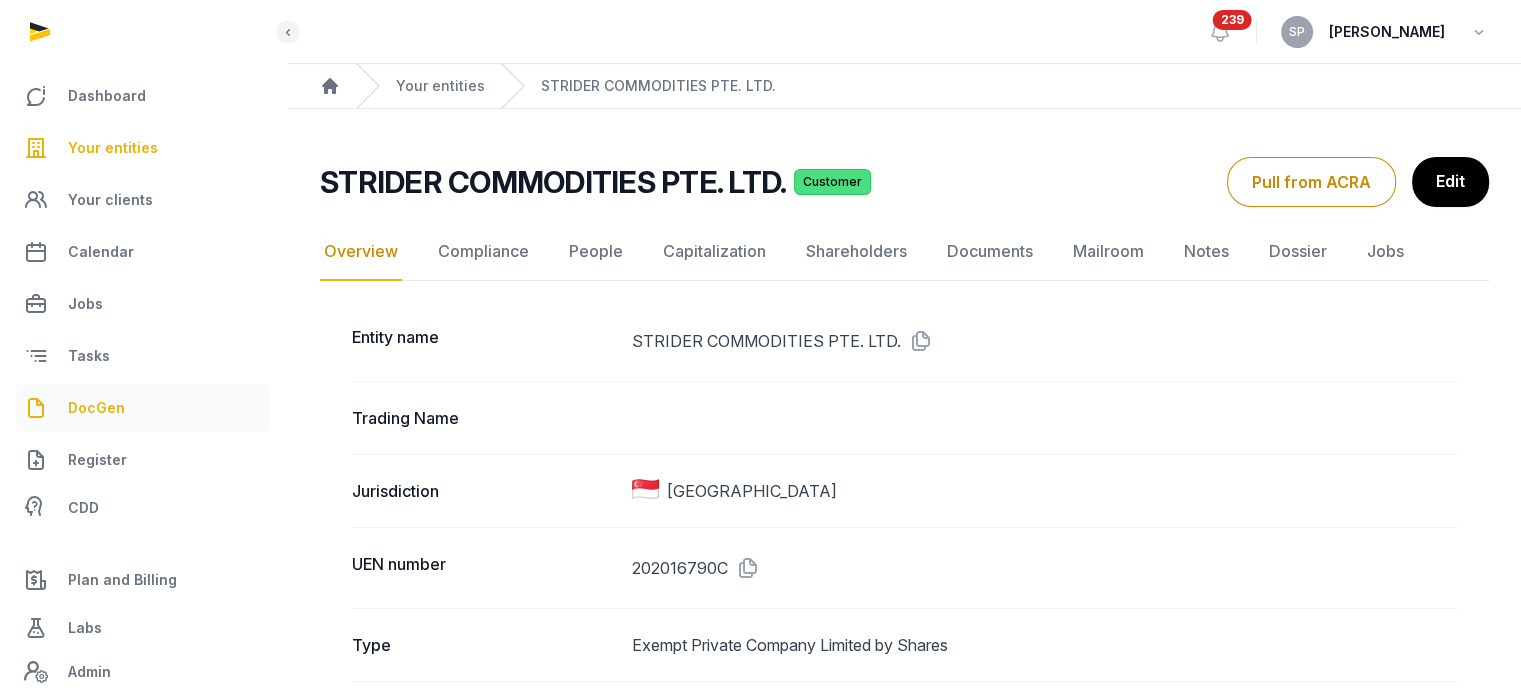 click on "DocGen" at bounding box center [96, 408] 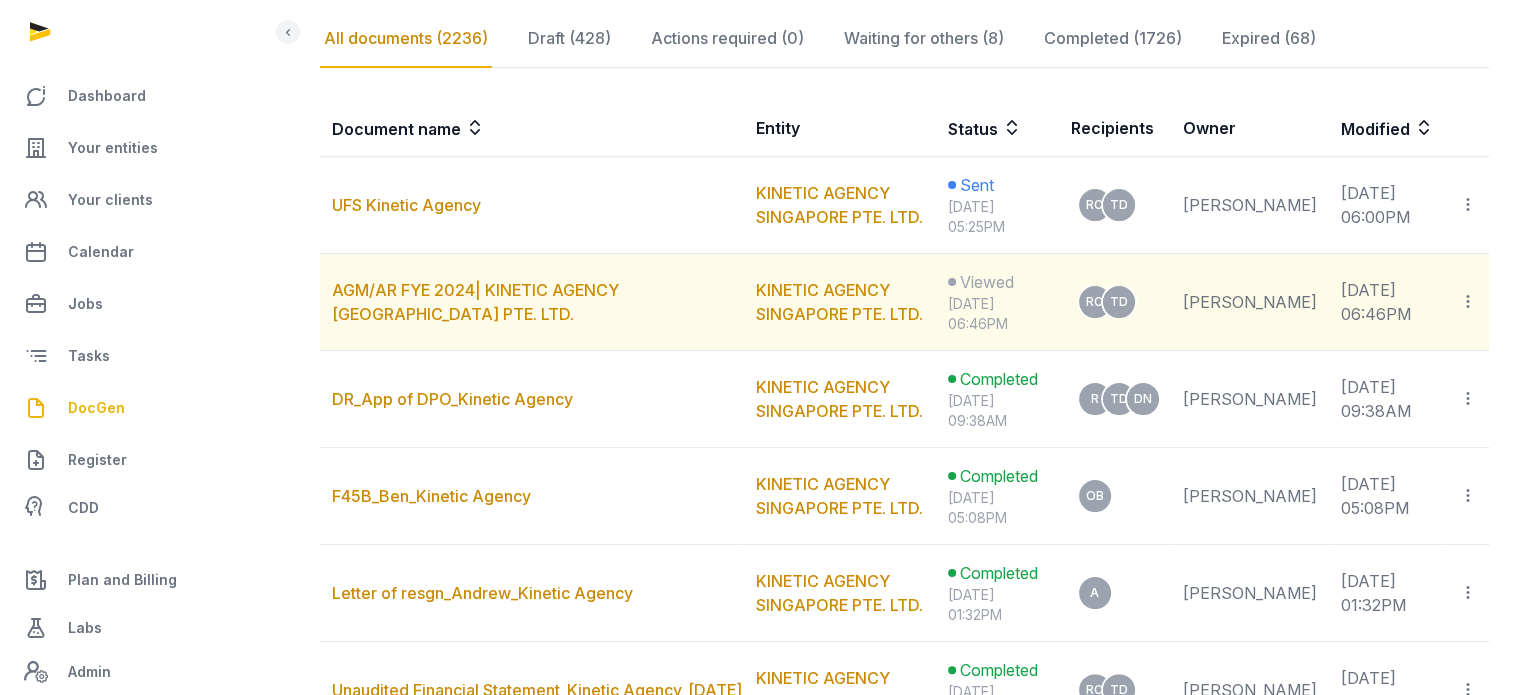 scroll, scrollTop: 341, scrollLeft: 0, axis: vertical 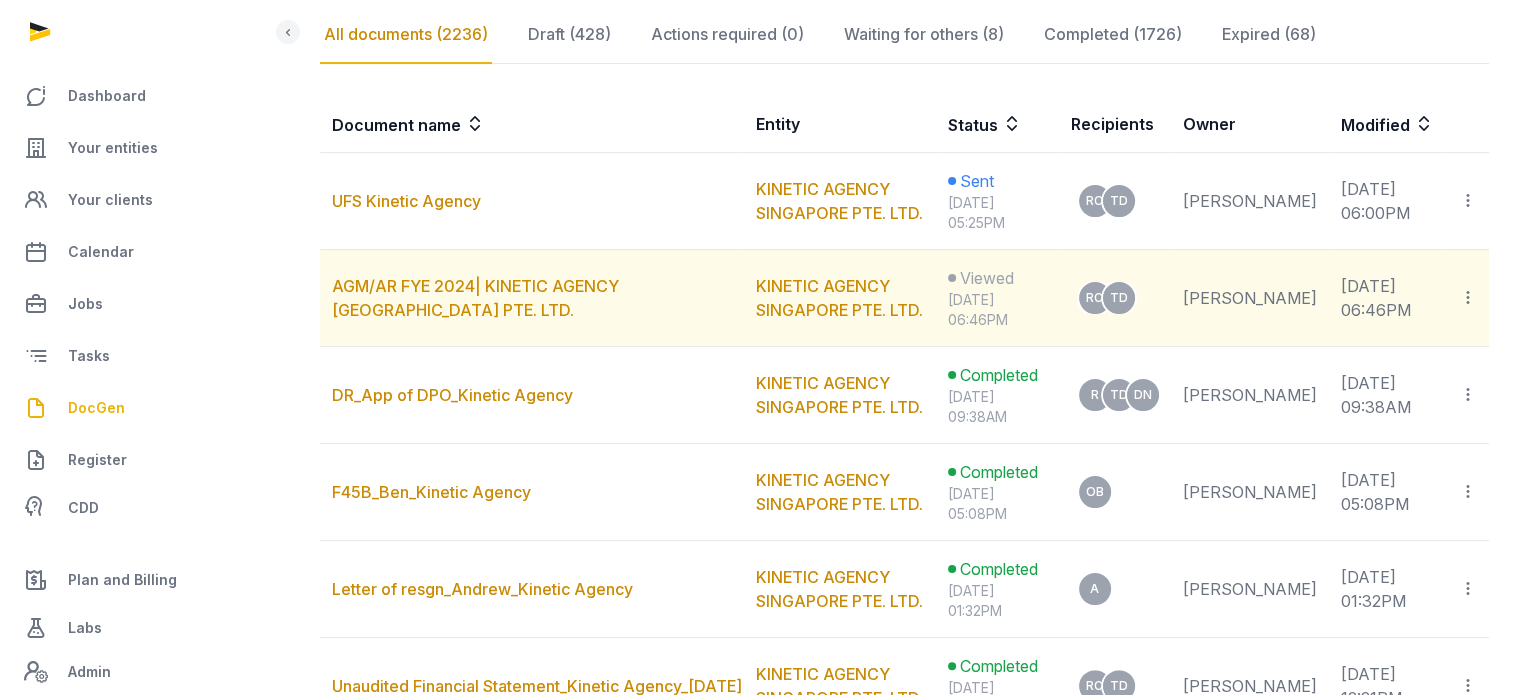 click 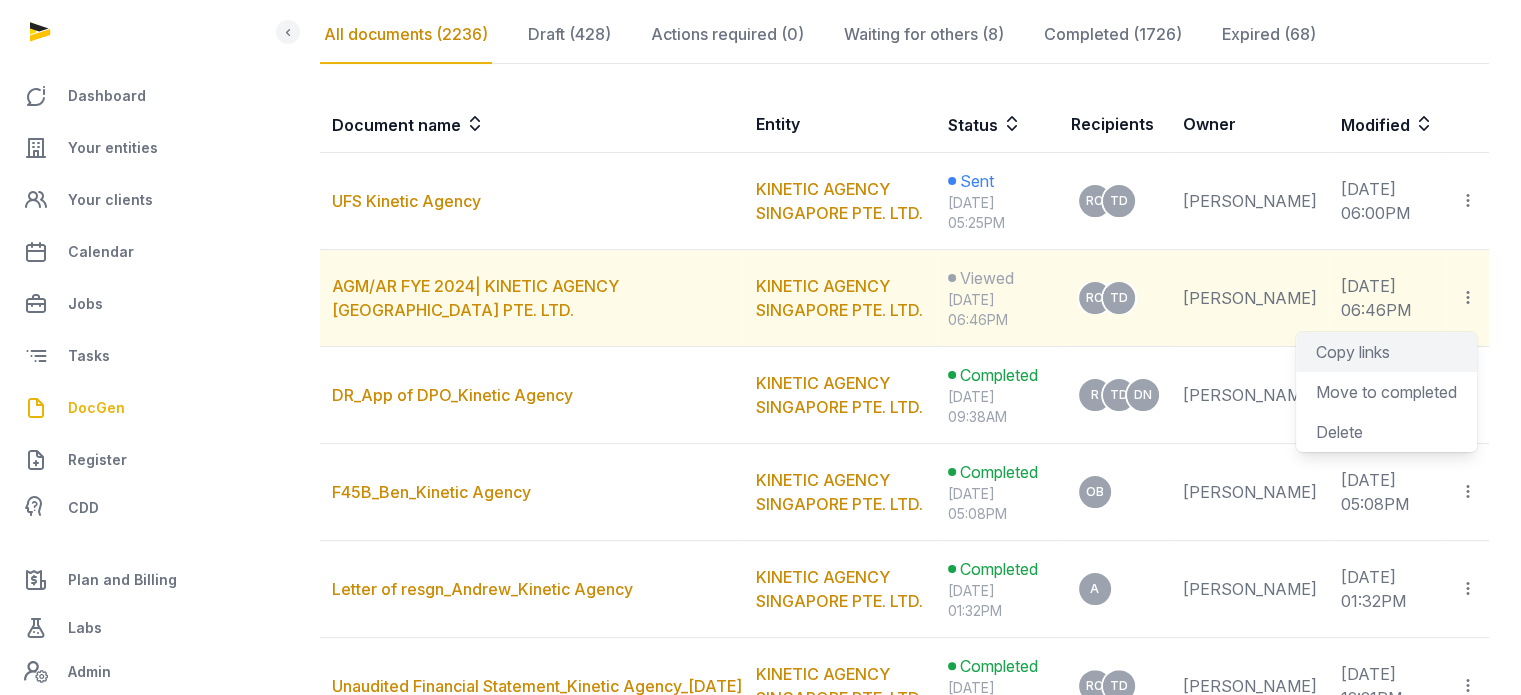 click on "Copy links" at bounding box center (1386, 352) 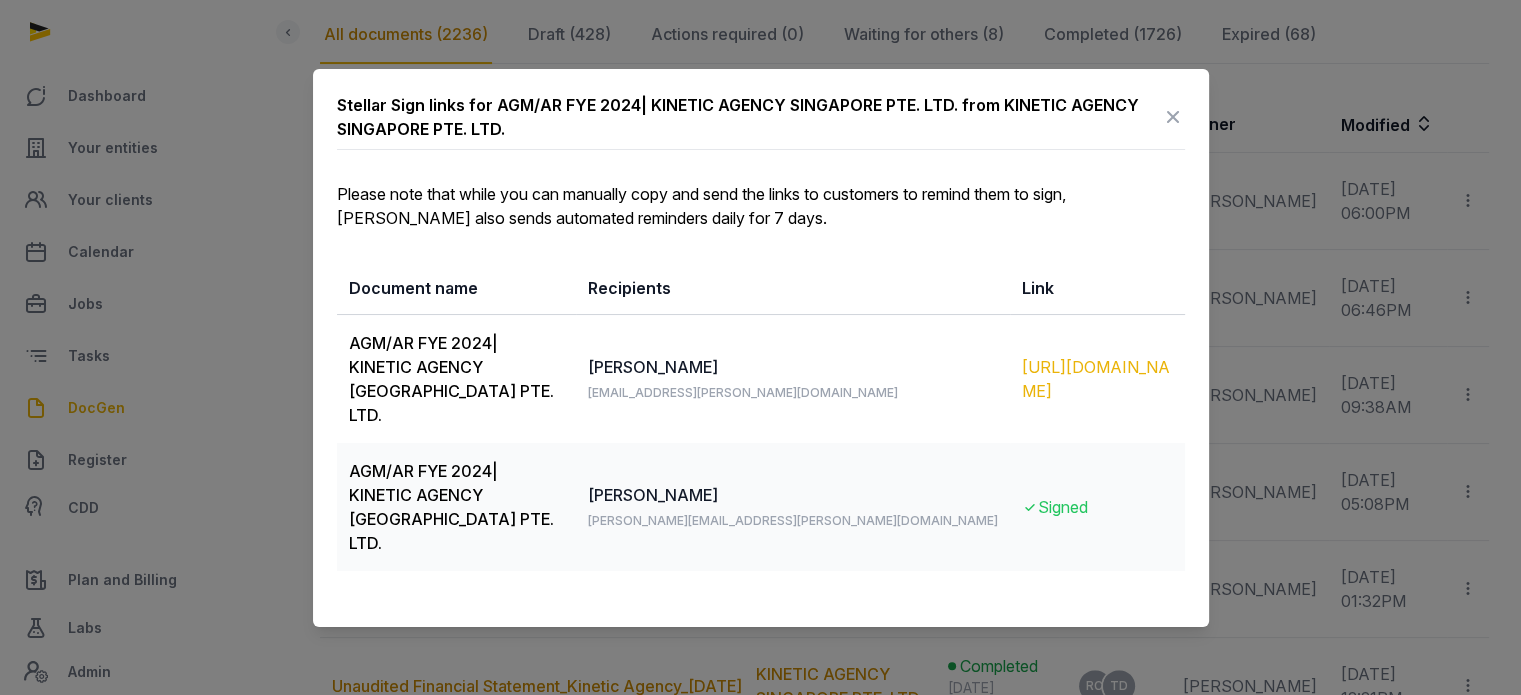 click on "https://app.pandadoc.com/s/xS6rP8ZdgKJ66UCeN5Ej2C" at bounding box center (1097, 379) 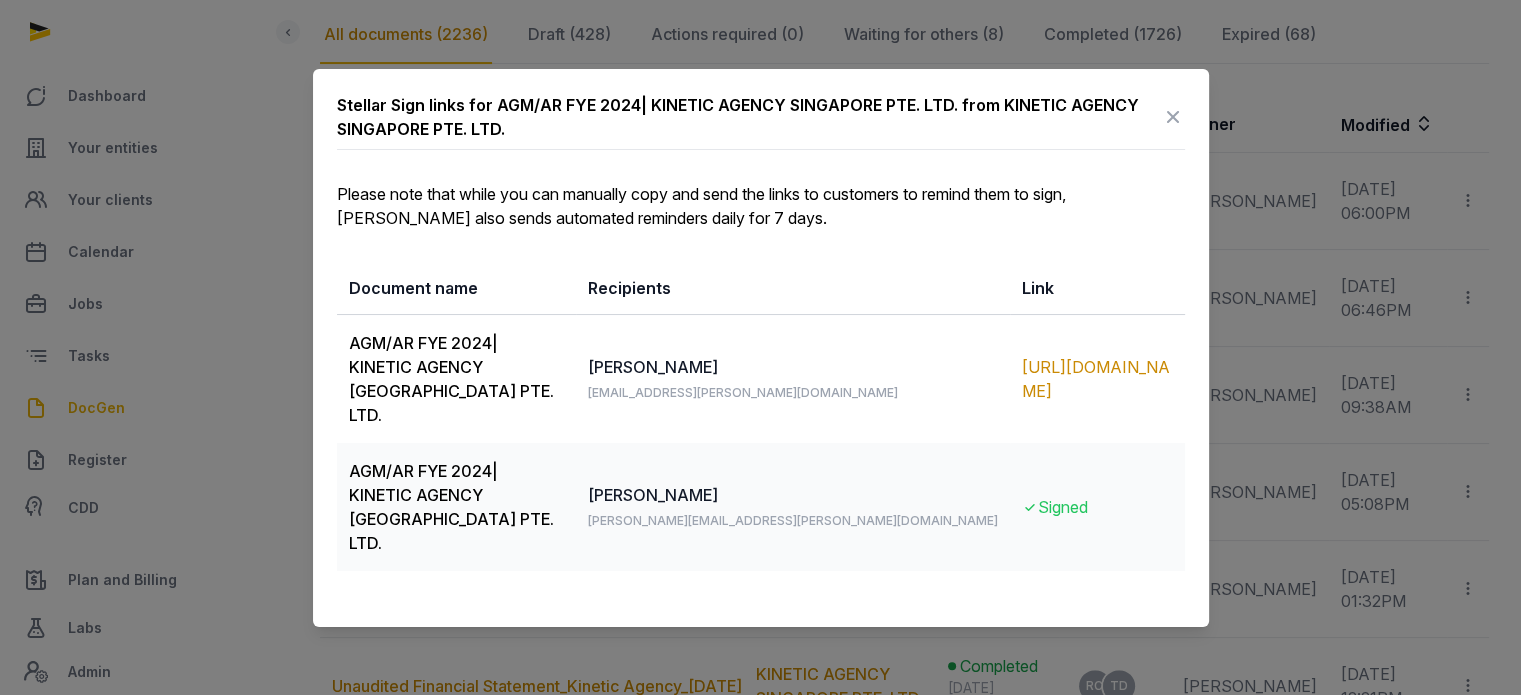 click at bounding box center (1173, 117) 